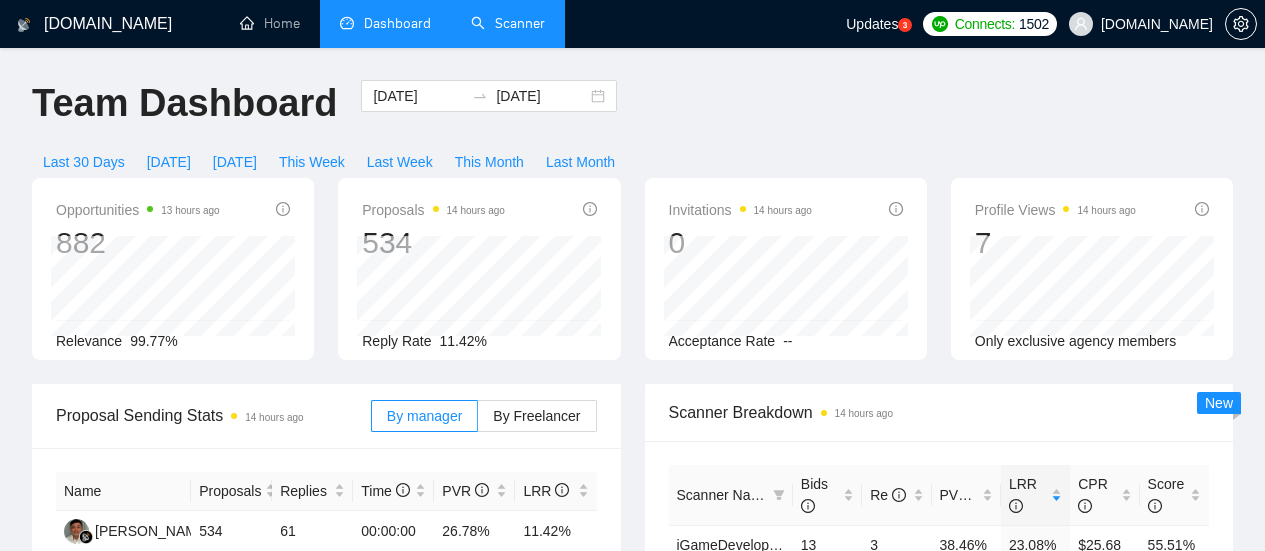 scroll, scrollTop: 0, scrollLeft: 0, axis: both 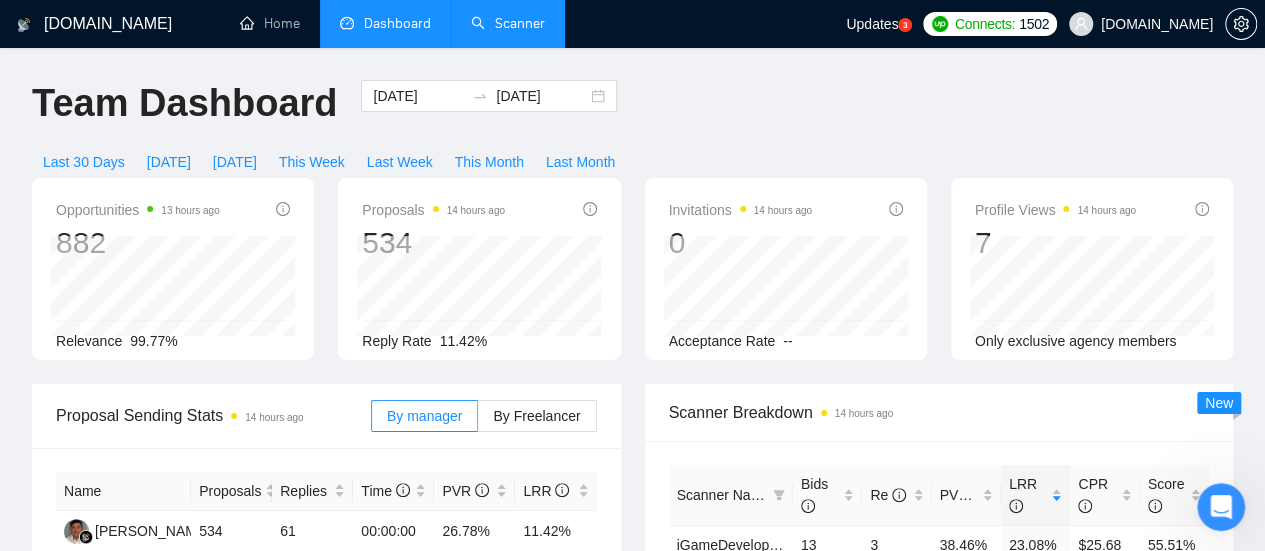 click on "Scanner" at bounding box center [508, 23] 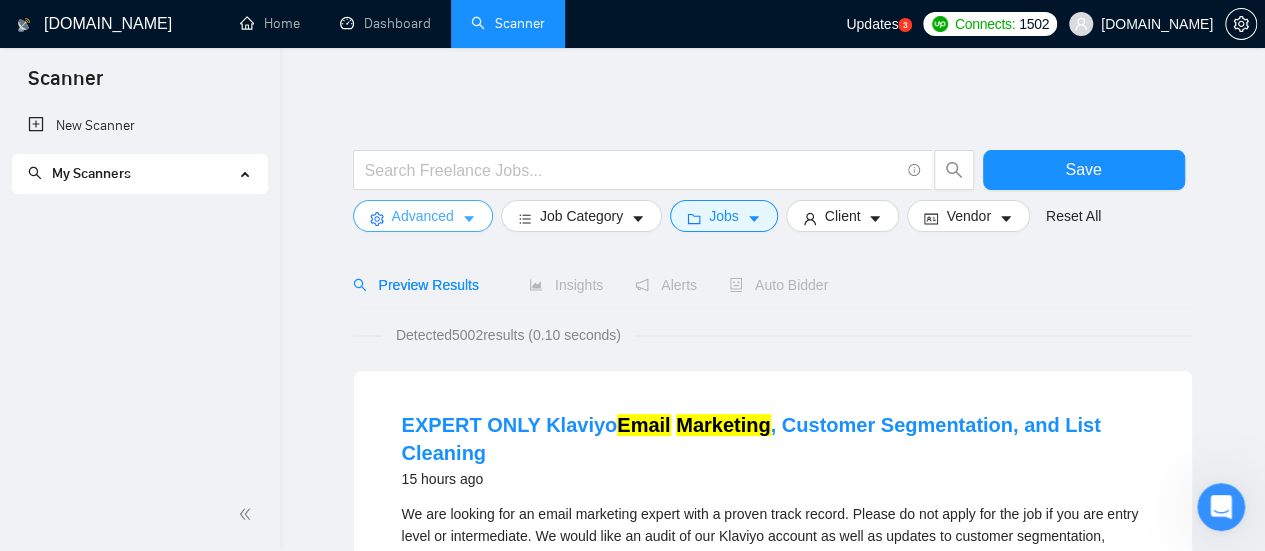 scroll, scrollTop: 0, scrollLeft: 0, axis: both 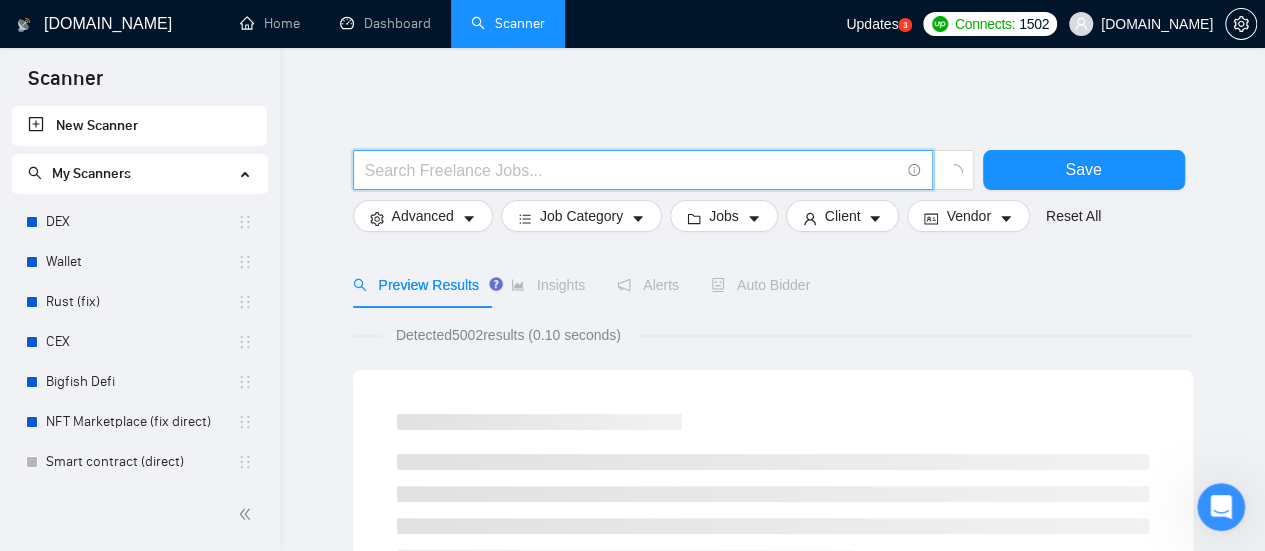 drag, startPoint x: 456, startPoint y: 207, endPoint x: 533, endPoint y: 168, distance: 86.313385 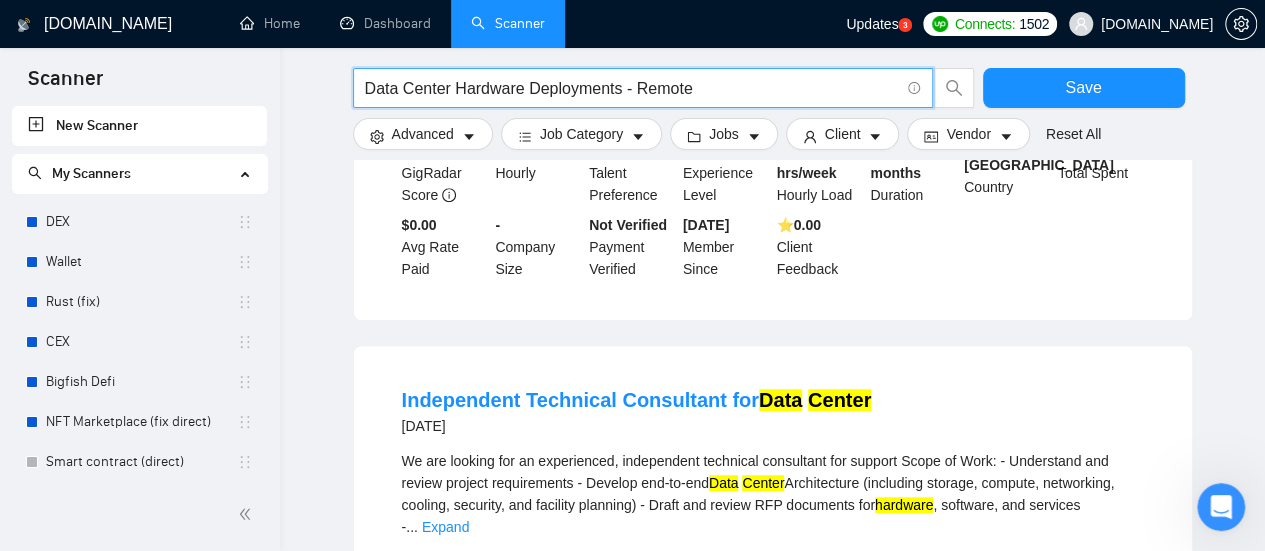 scroll, scrollTop: 500, scrollLeft: 0, axis: vertical 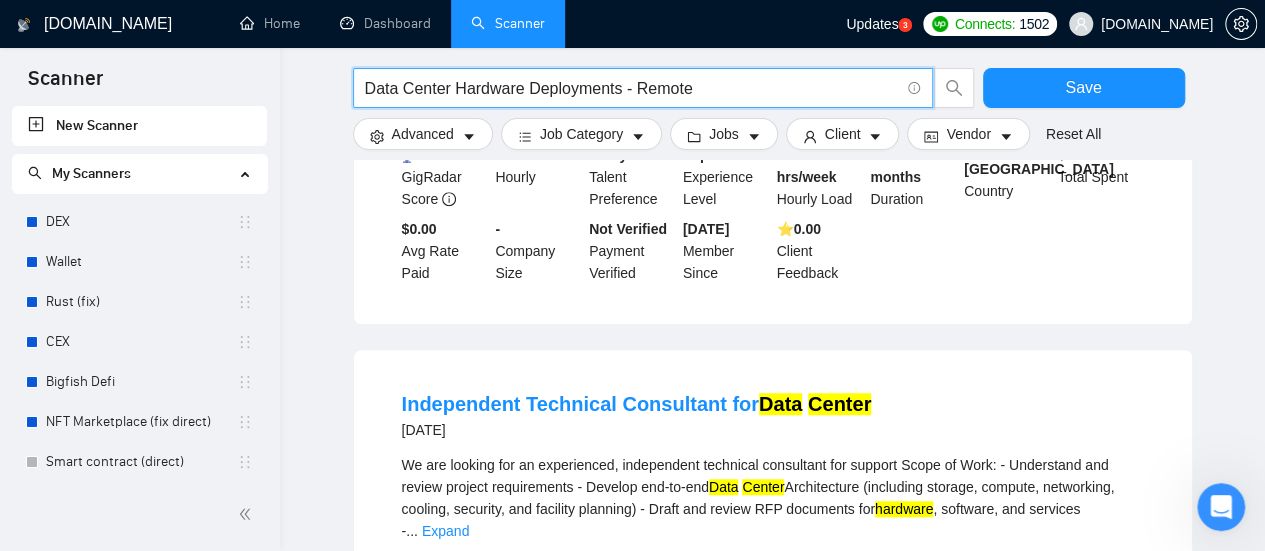 drag, startPoint x: 454, startPoint y: 87, endPoint x: 721, endPoint y: 82, distance: 267.0468 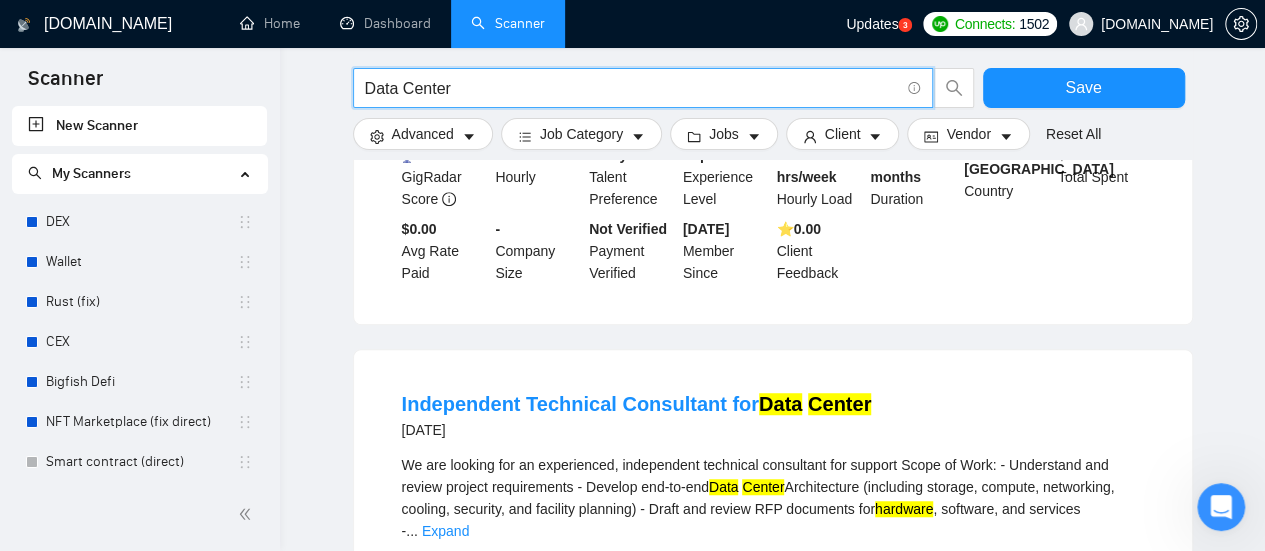 type on "Data Center" 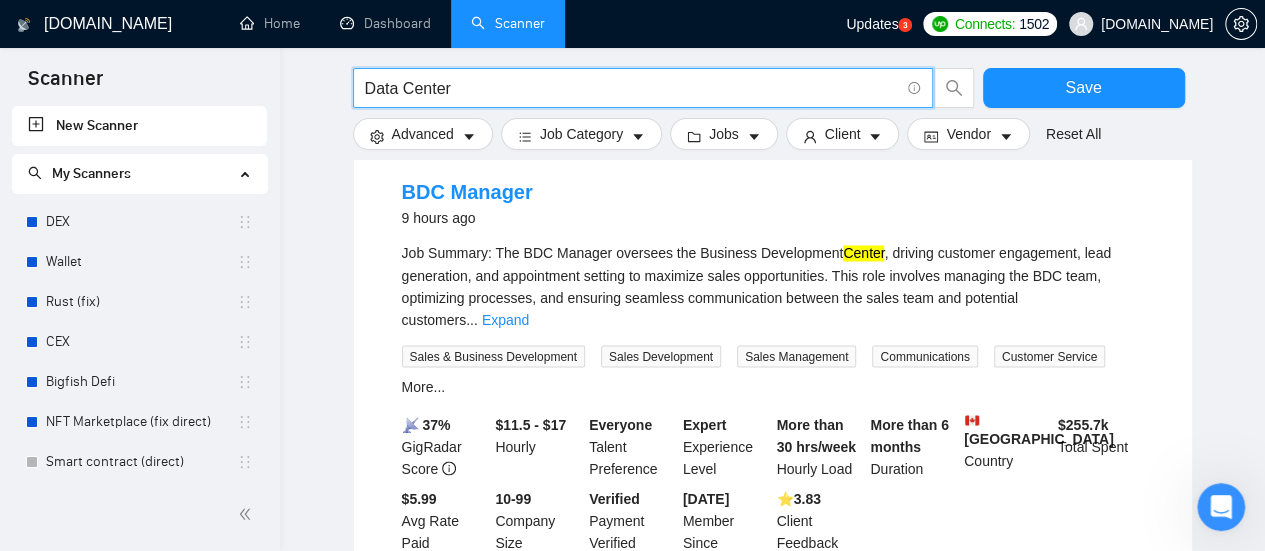scroll, scrollTop: 1600, scrollLeft: 0, axis: vertical 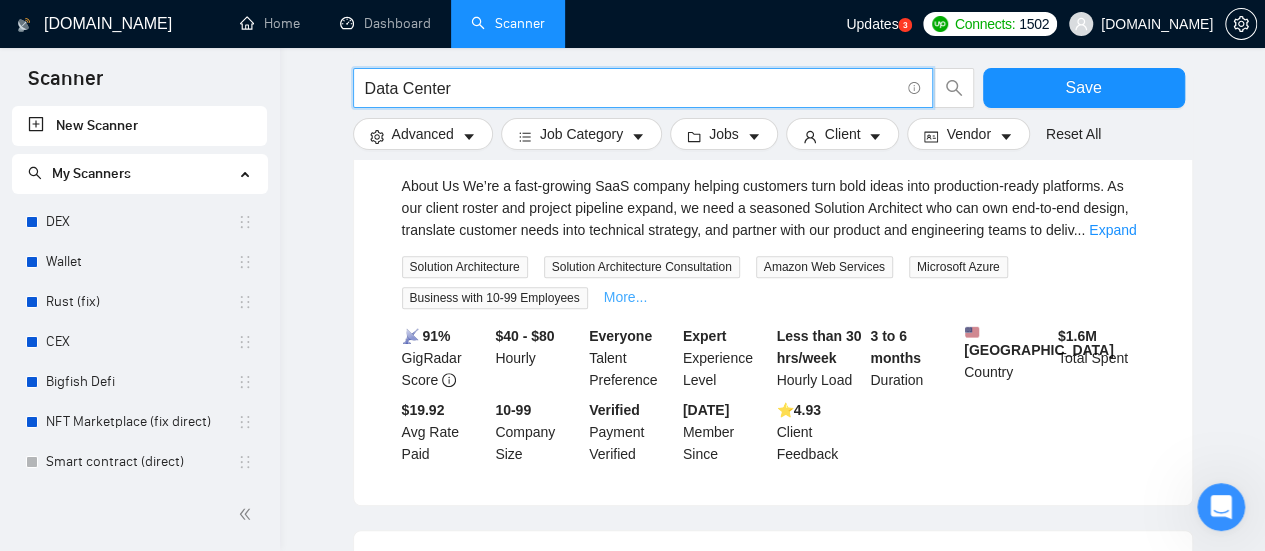 click on "More..." at bounding box center (626, 297) 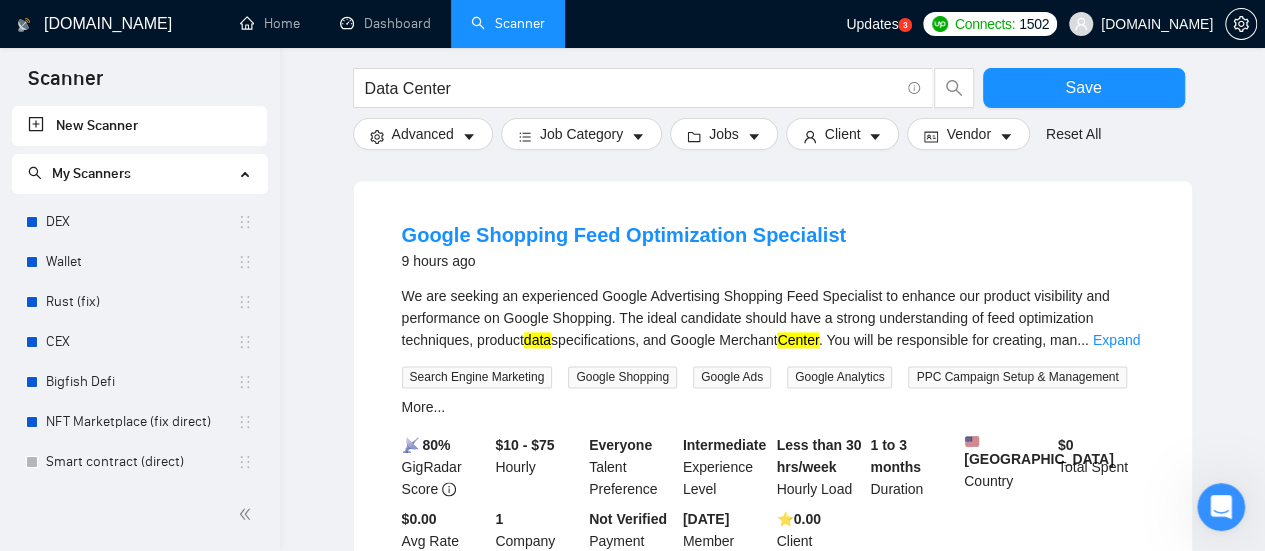 scroll, scrollTop: 1100, scrollLeft: 0, axis: vertical 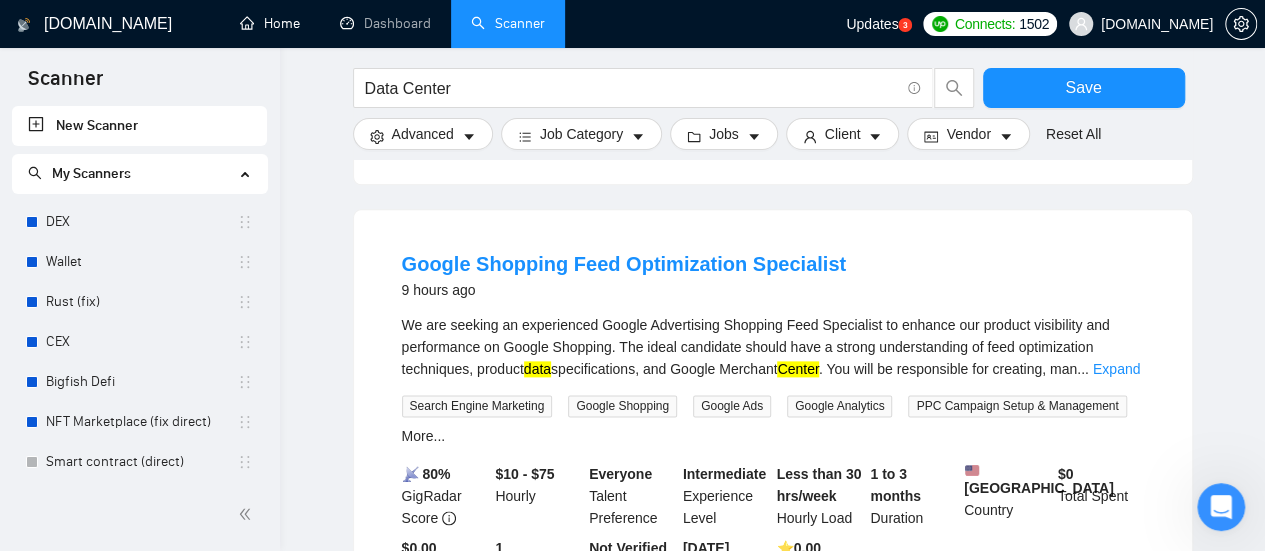 click on "Home" at bounding box center [270, 23] 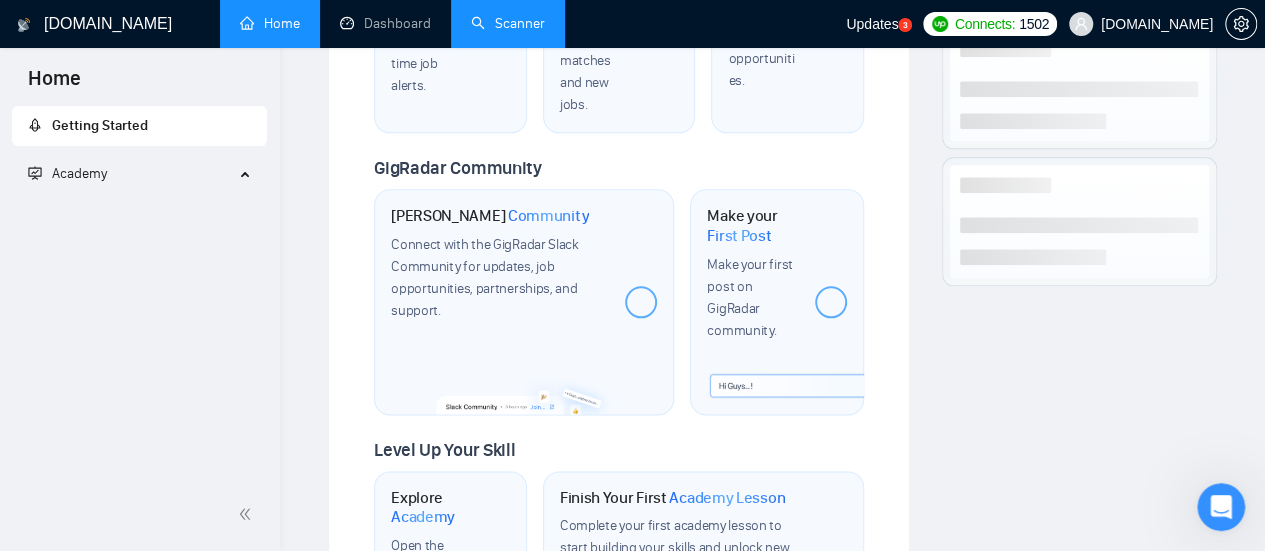 scroll, scrollTop: 0, scrollLeft: 0, axis: both 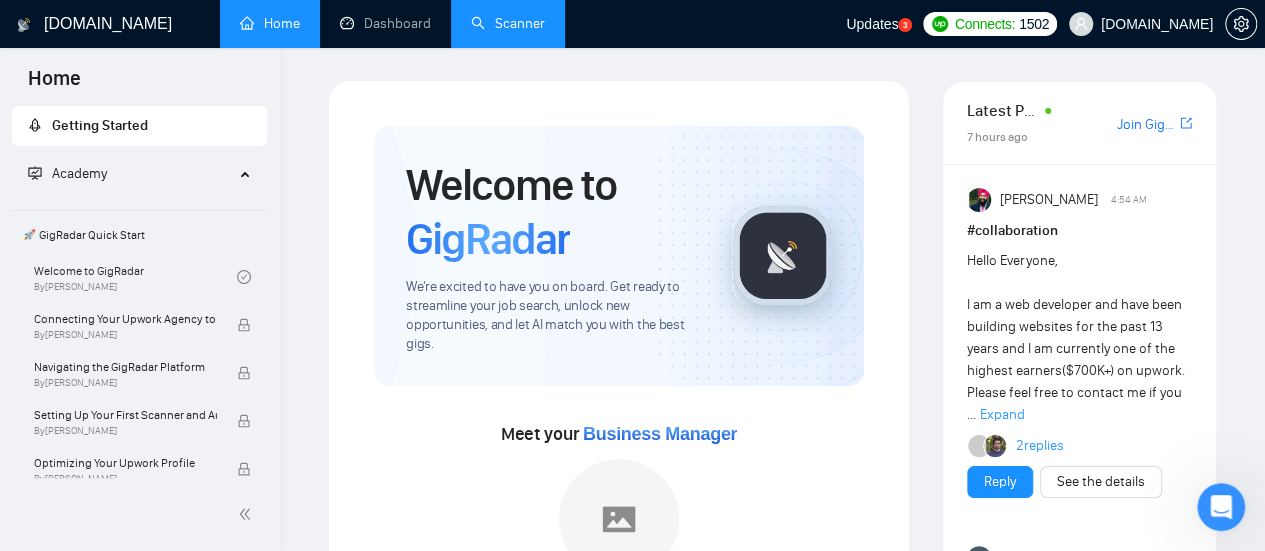 drag, startPoint x: 1217, startPoint y: 512, endPoint x: 1221, endPoint y: 530, distance: 18.439089 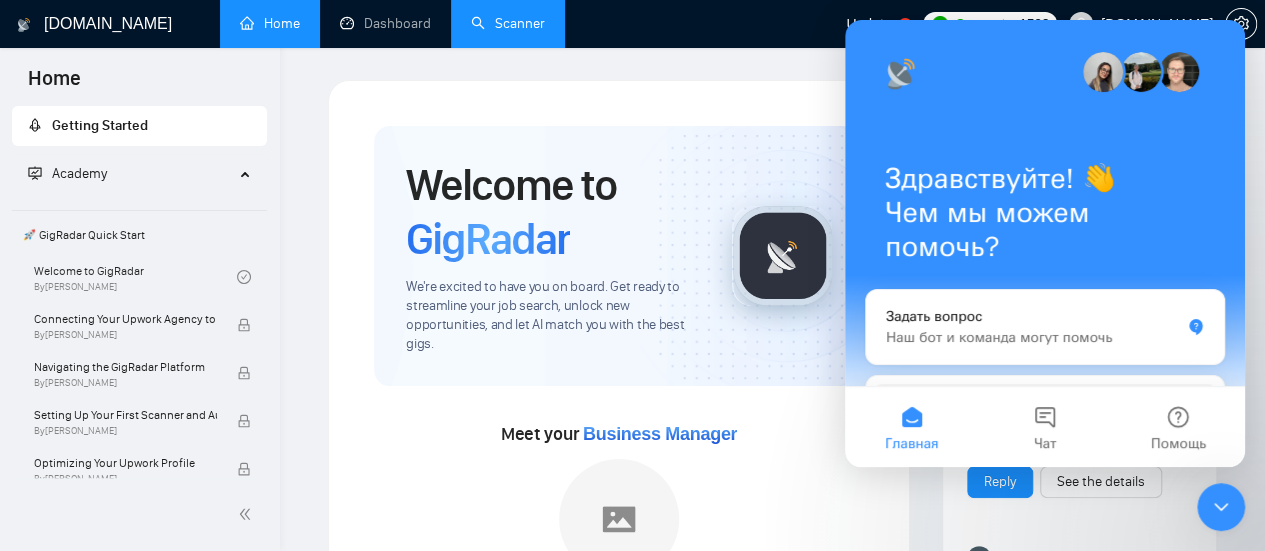 click at bounding box center (1221, 507) 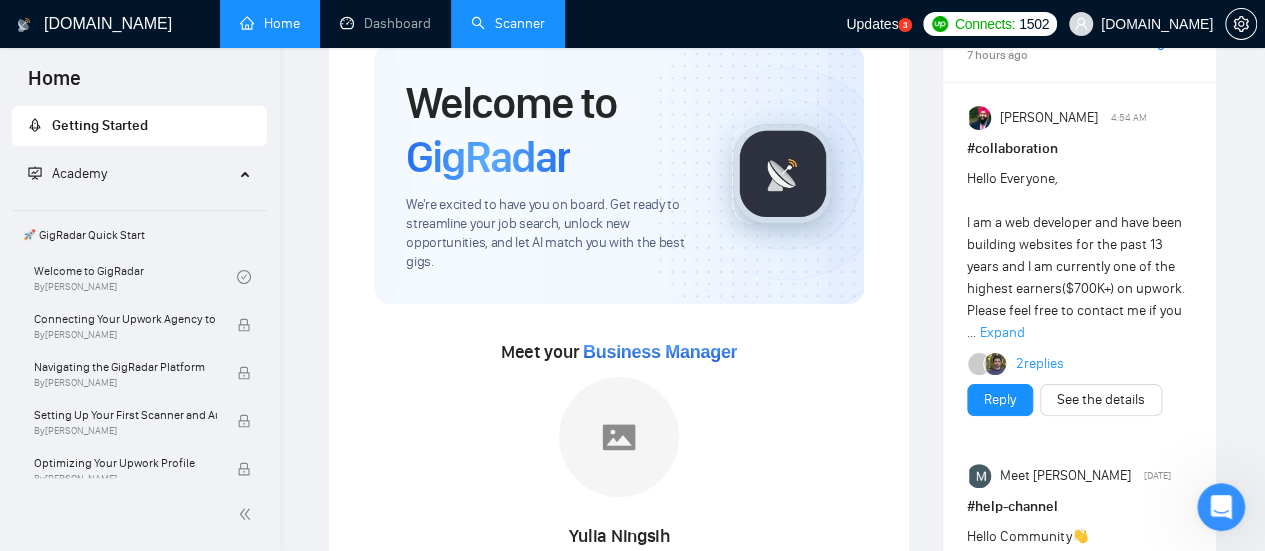 scroll, scrollTop: 100, scrollLeft: 0, axis: vertical 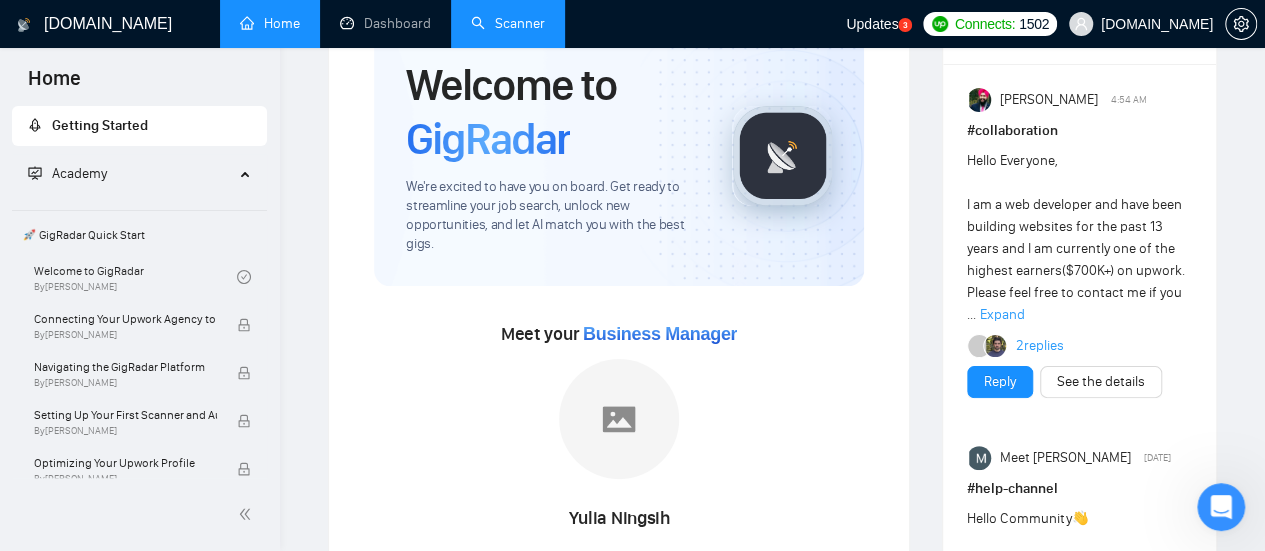 click on "Scanner" at bounding box center (508, 23) 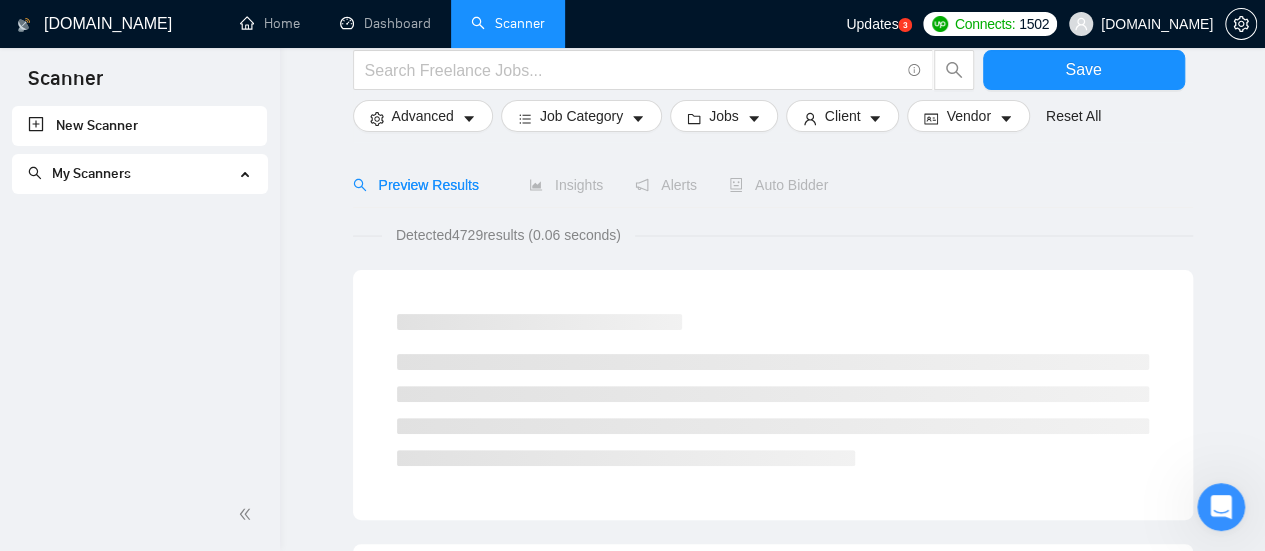 scroll, scrollTop: 0, scrollLeft: 0, axis: both 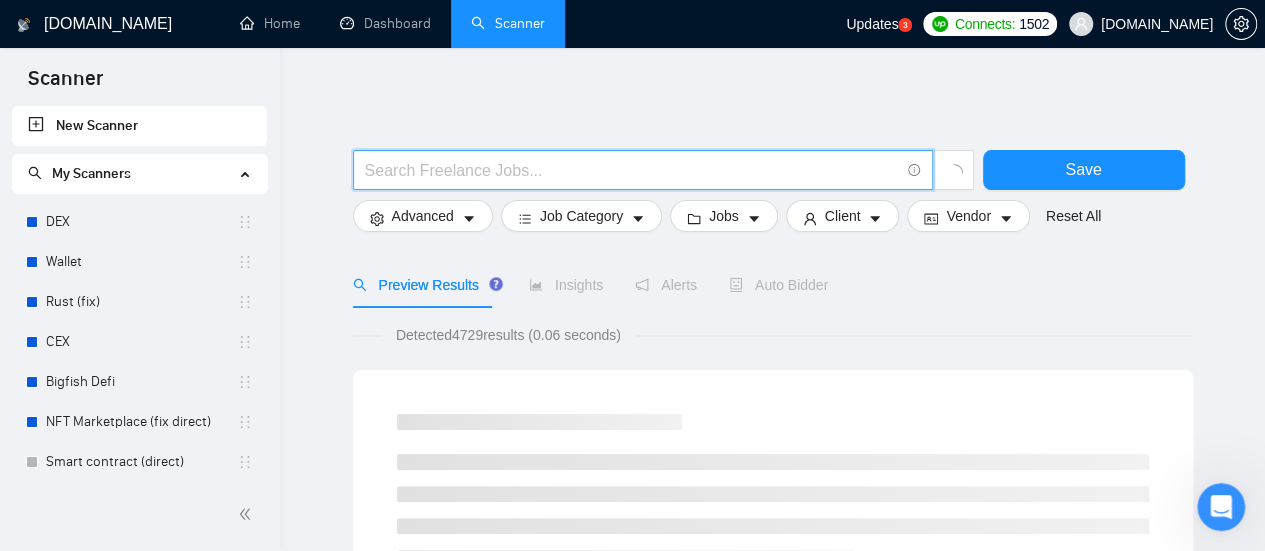 click at bounding box center [632, 170] 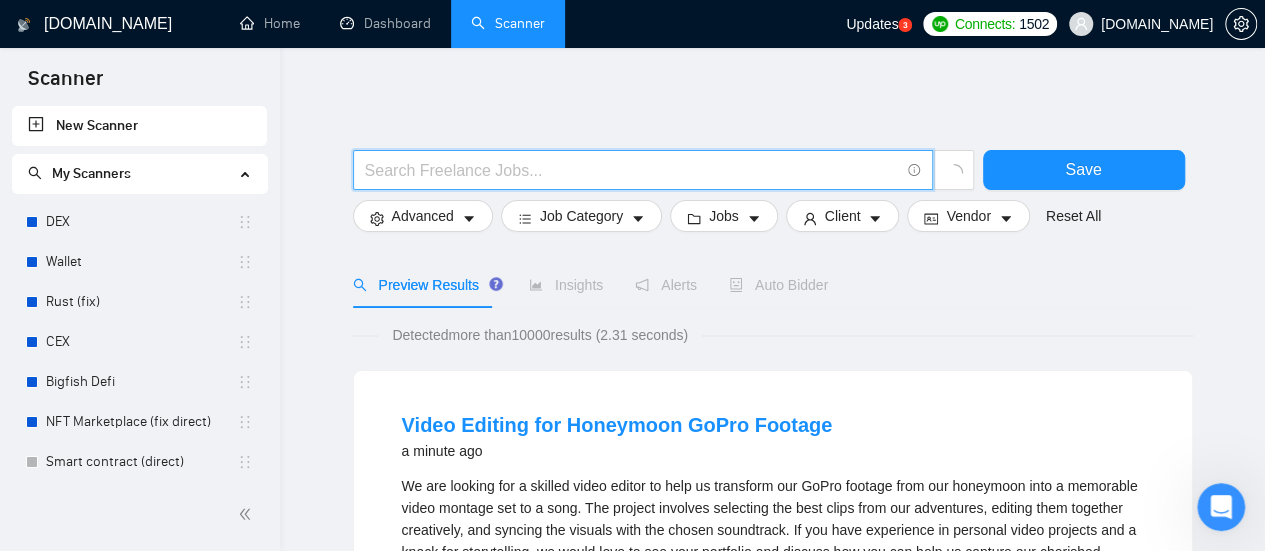 paste on "AWS | Amazon | "Amazon Web Services"" 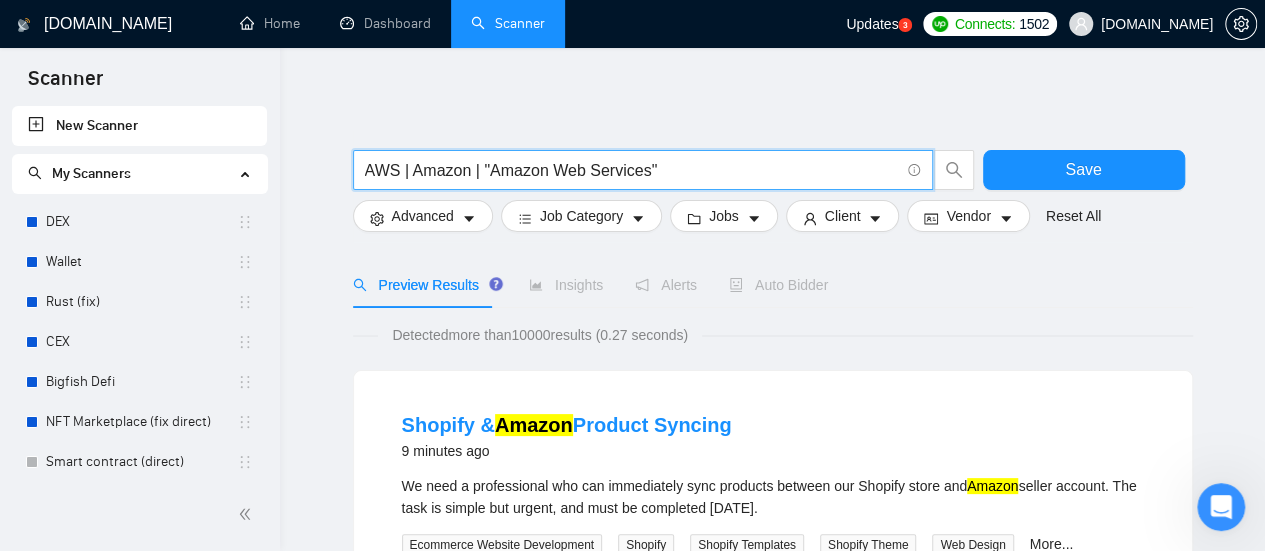 click on "AWS | Amazon | "Amazon Web Services"" at bounding box center [632, 170] 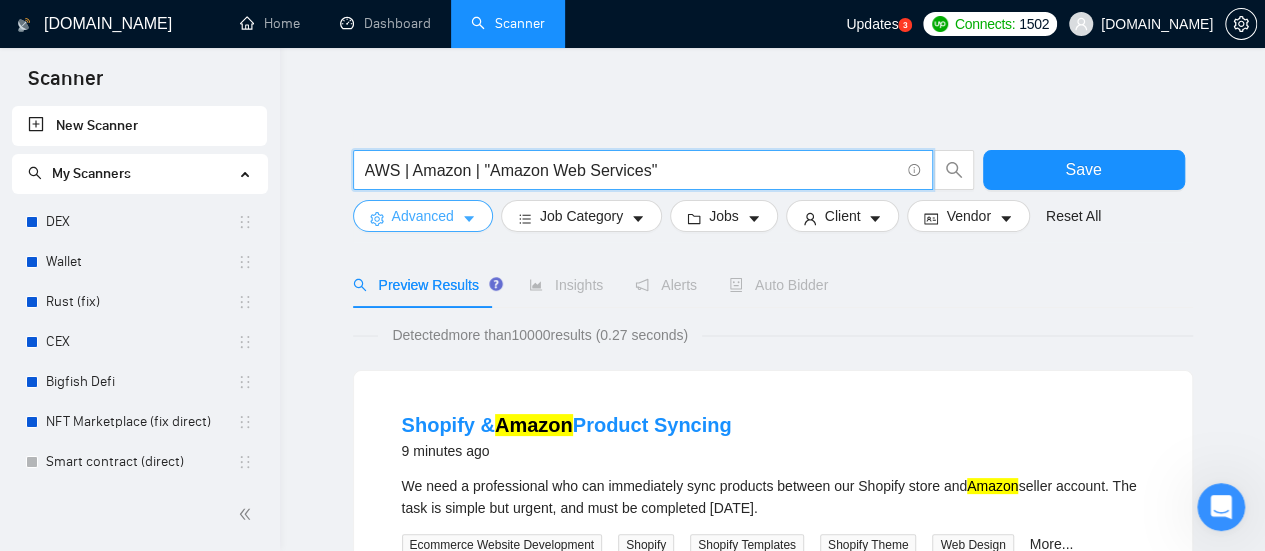 type on "AWS | Amazon | "Amazon Web Services"" 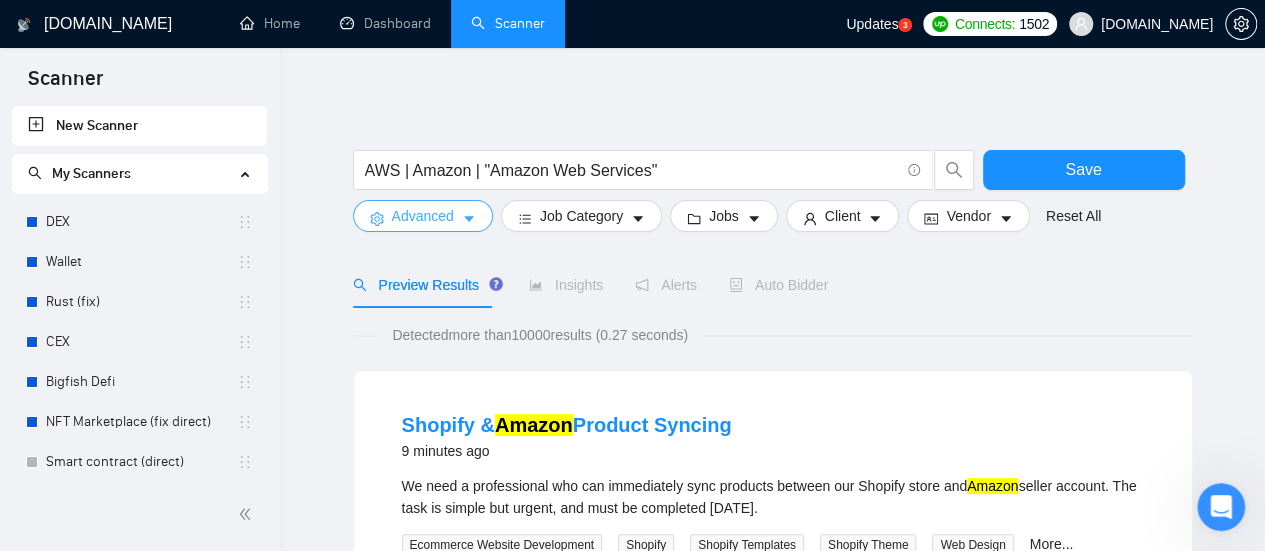 click 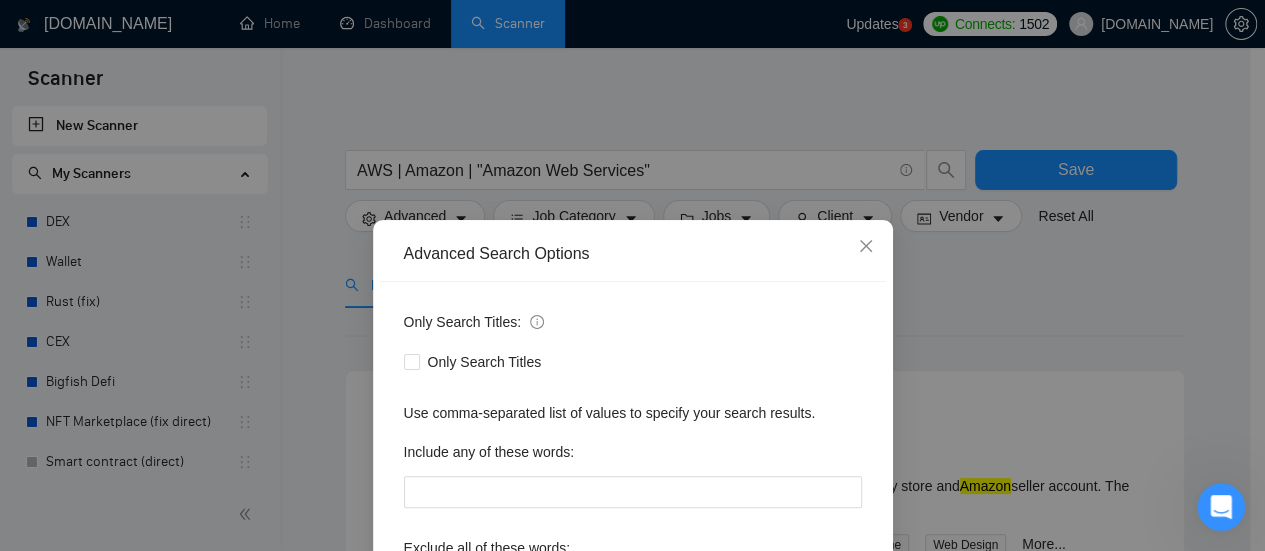 scroll, scrollTop: 100, scrollLeft: 0, axis: vertical 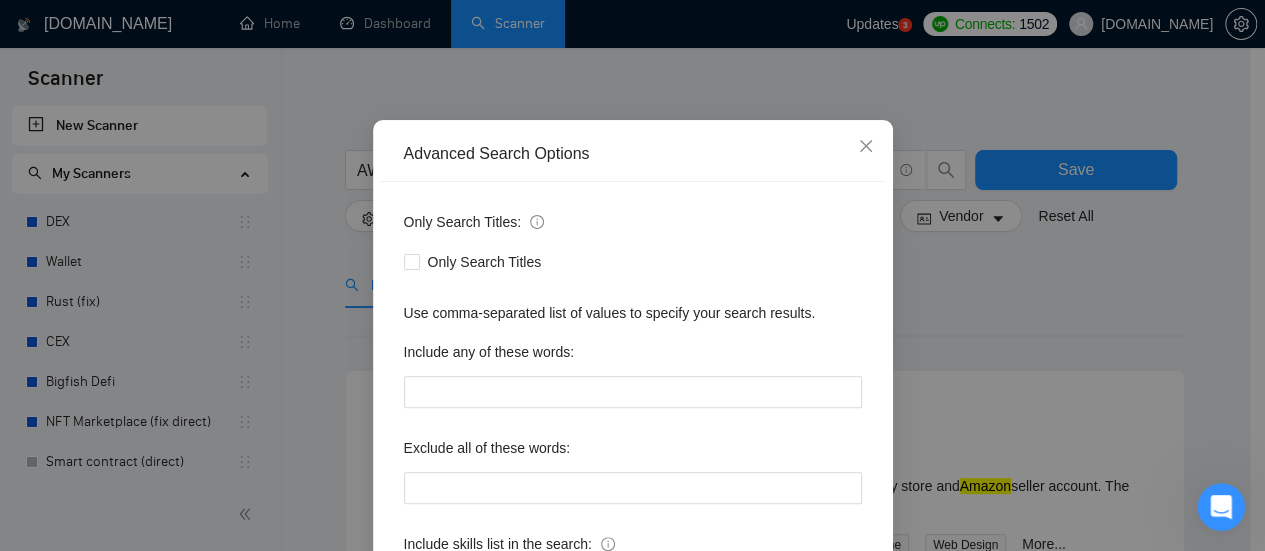 click on "Advanced Search Options Only Search Titles:   Only Search Titles Use comma-separated list of values to specify your search results. Include any of these words: Exclude all of these words: Include skills list in the search:   Also  search  on Skills Reset OK" at bounding box center [632, 275] 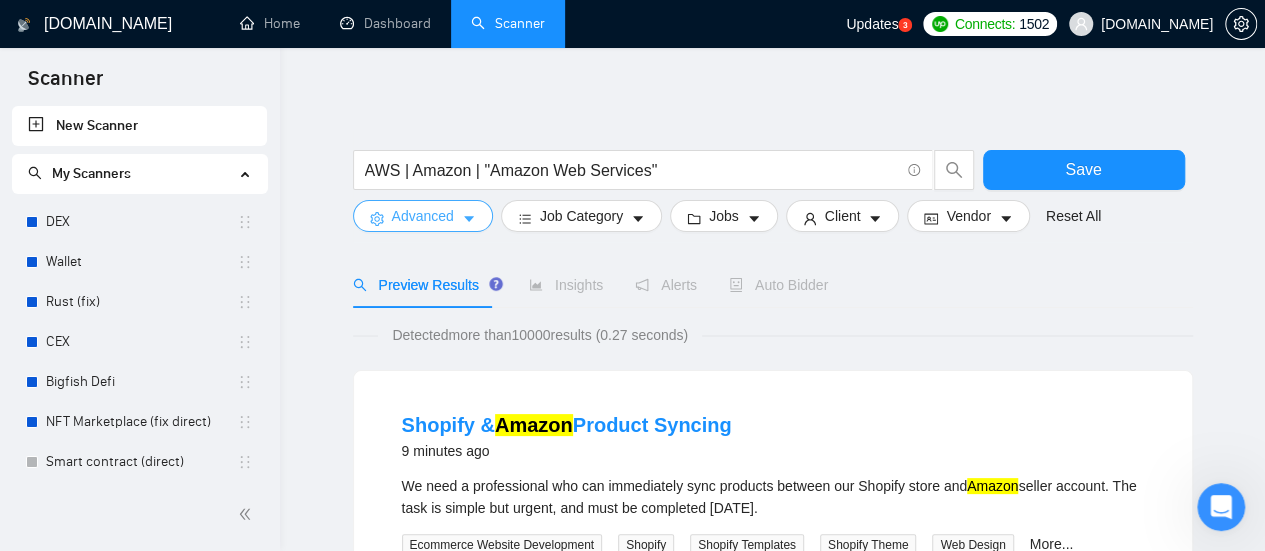 scroll, scrollTop: 0, scrollLeft: 0, axis: both 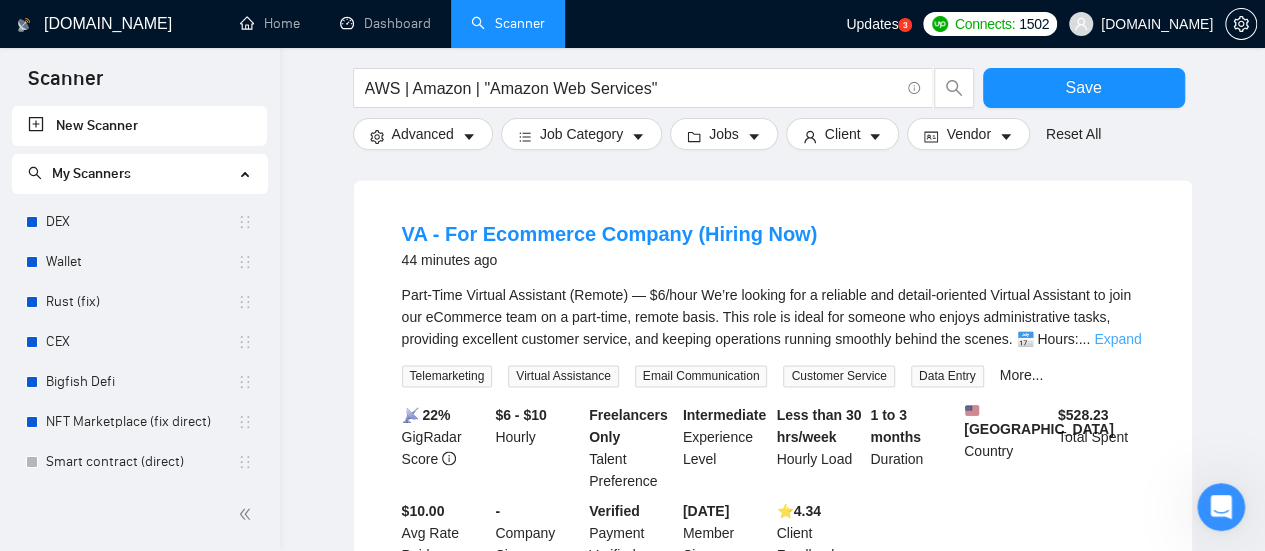 click on "Expand" at bounding box center (1117, 339) 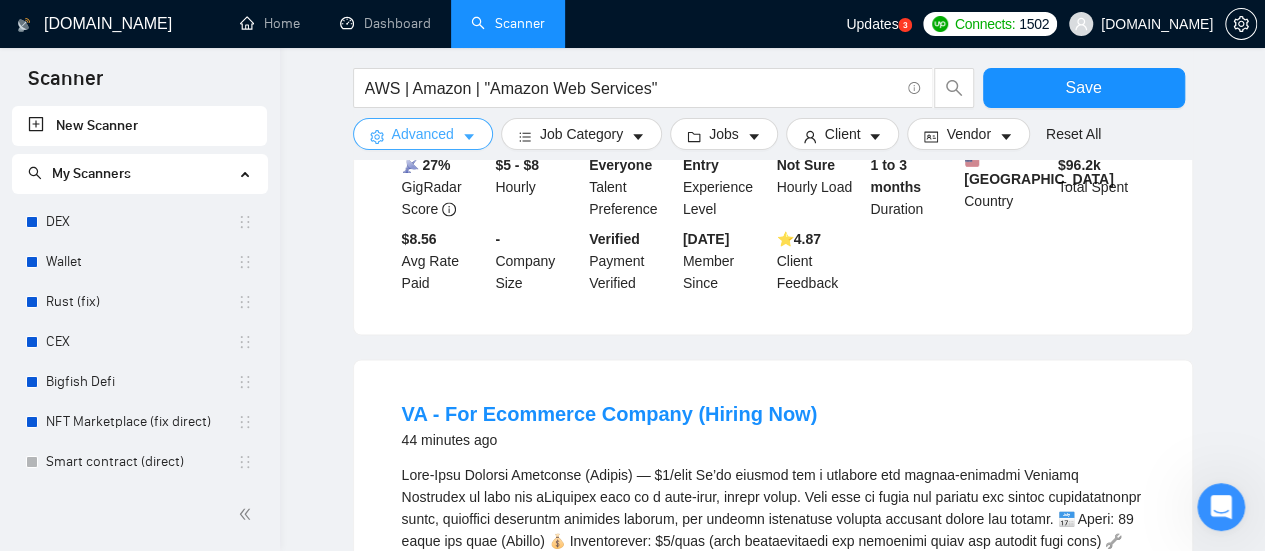 scroll, scrollTop: 1200, scrollLeft: 0, axis: vertical 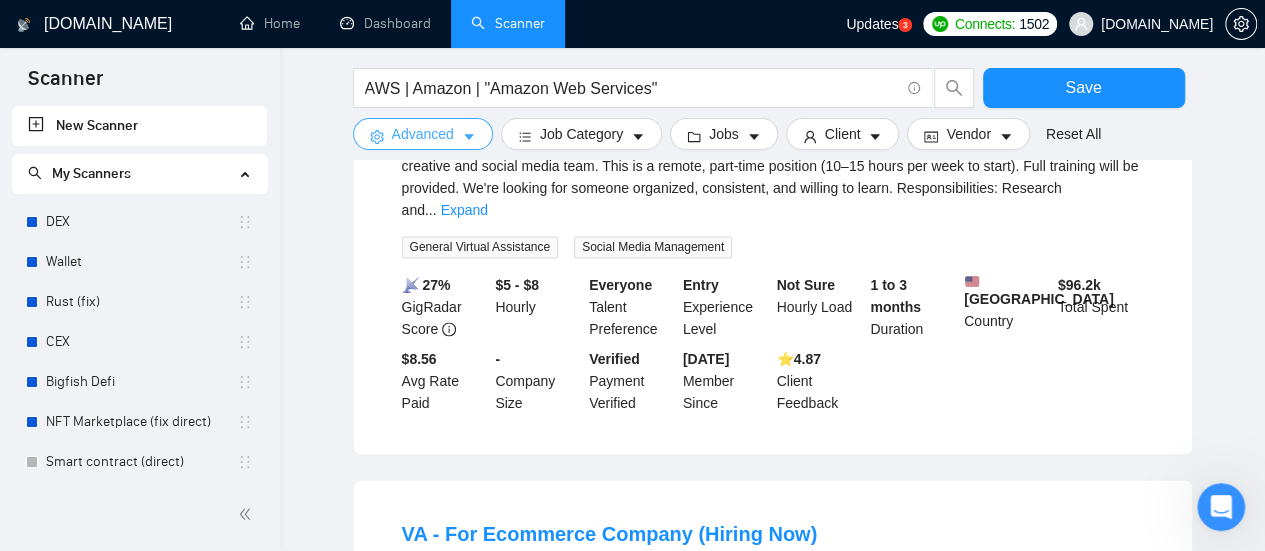 click 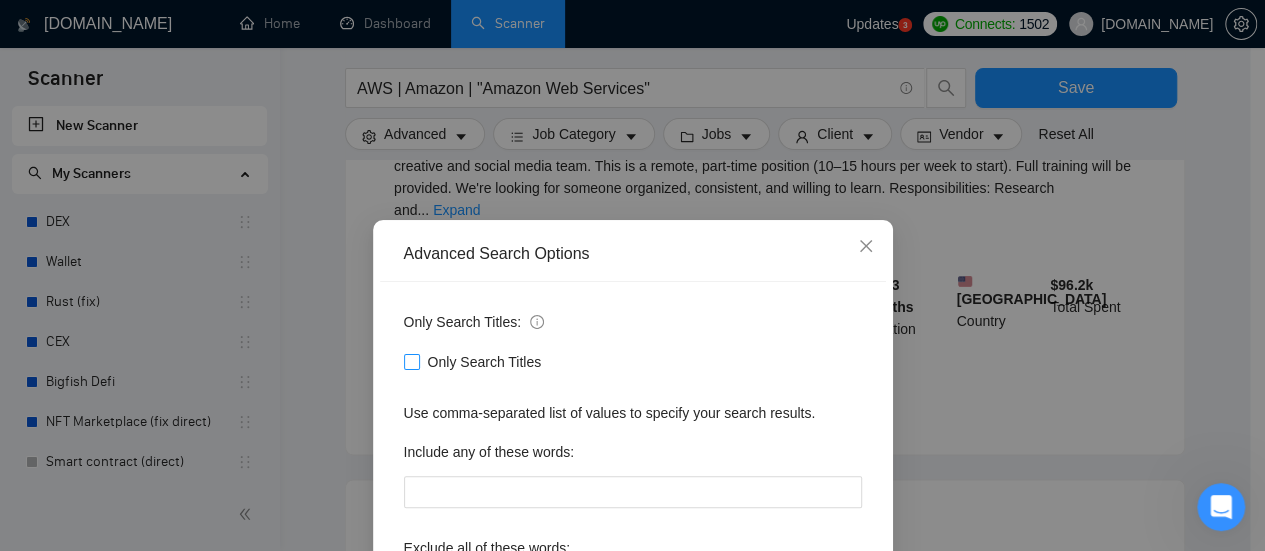 click on "Only Search Titles" at bounding box center [485, 362] 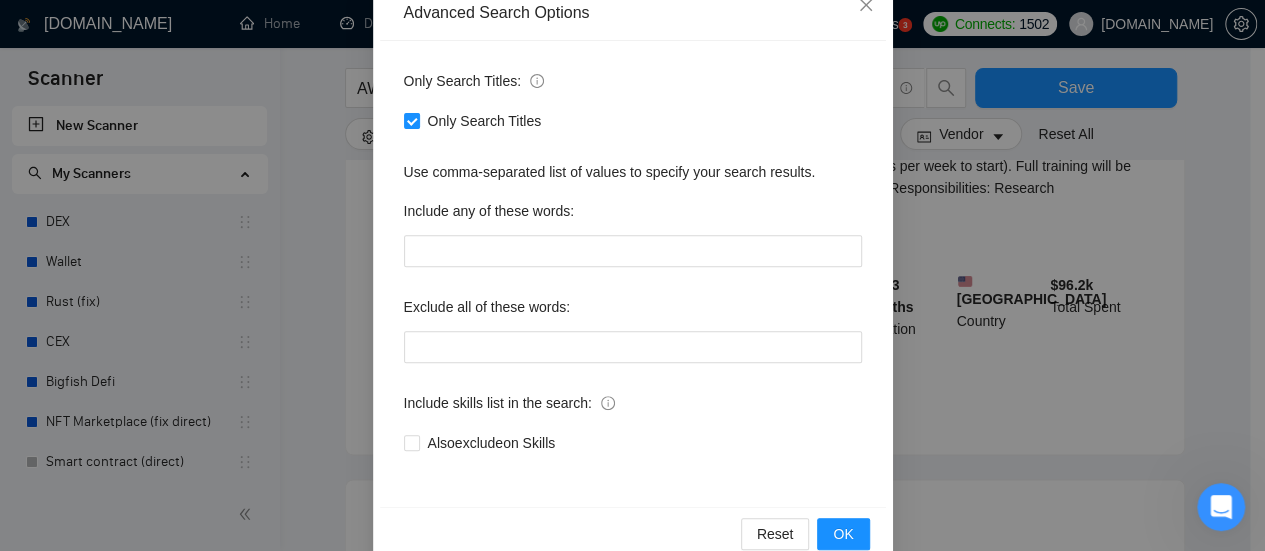 scroll, scrollTop: 280, scrollLeft: 0, axis: vertical 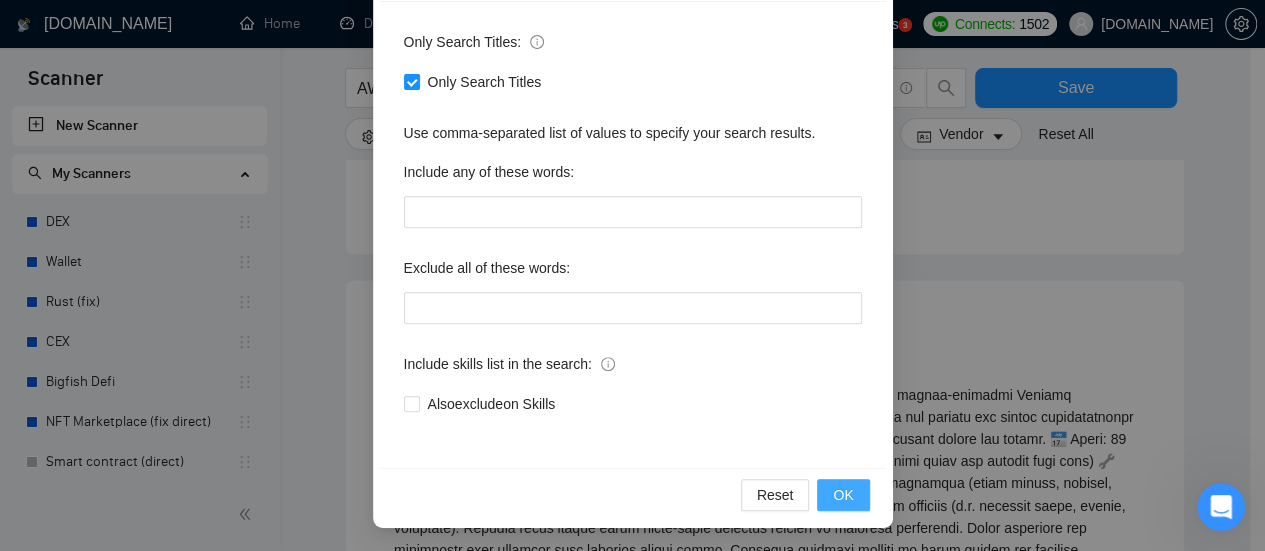 click on "OK" at bounding box center [843, 495] 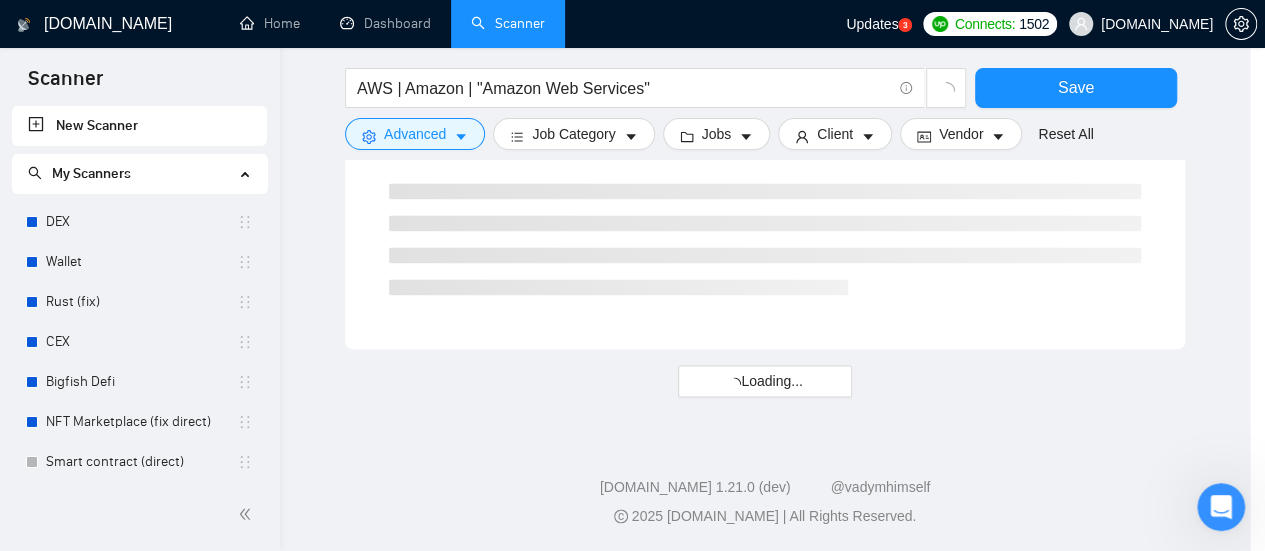 scroll, scrollTop: 1366, scrollLeft: 0, axis: vertical 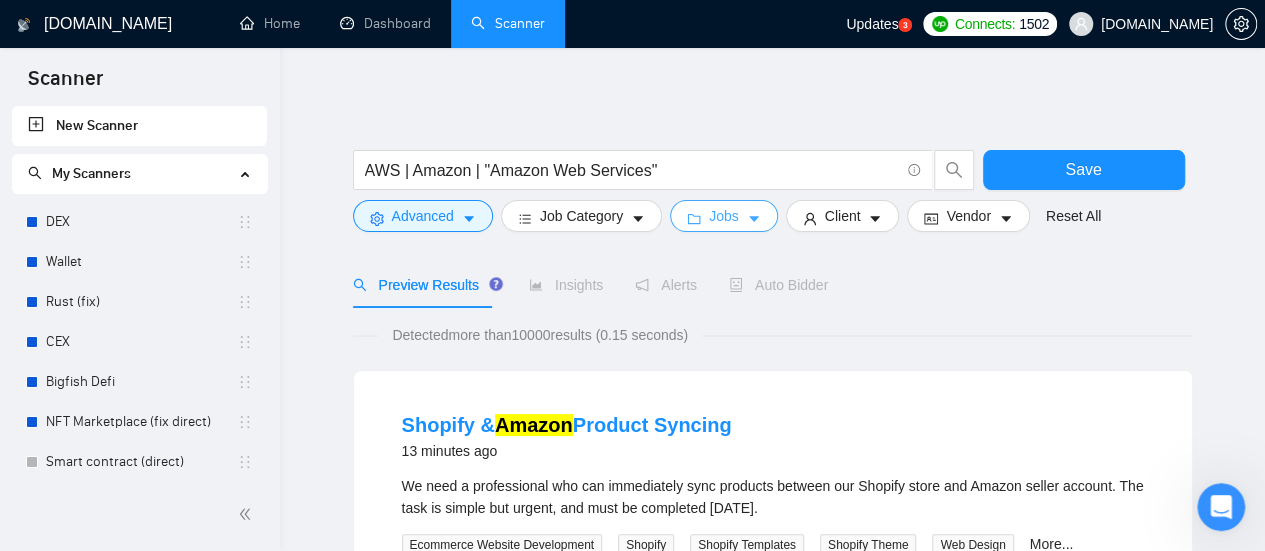 click on "Jobs" at bounding box center [724, 216] 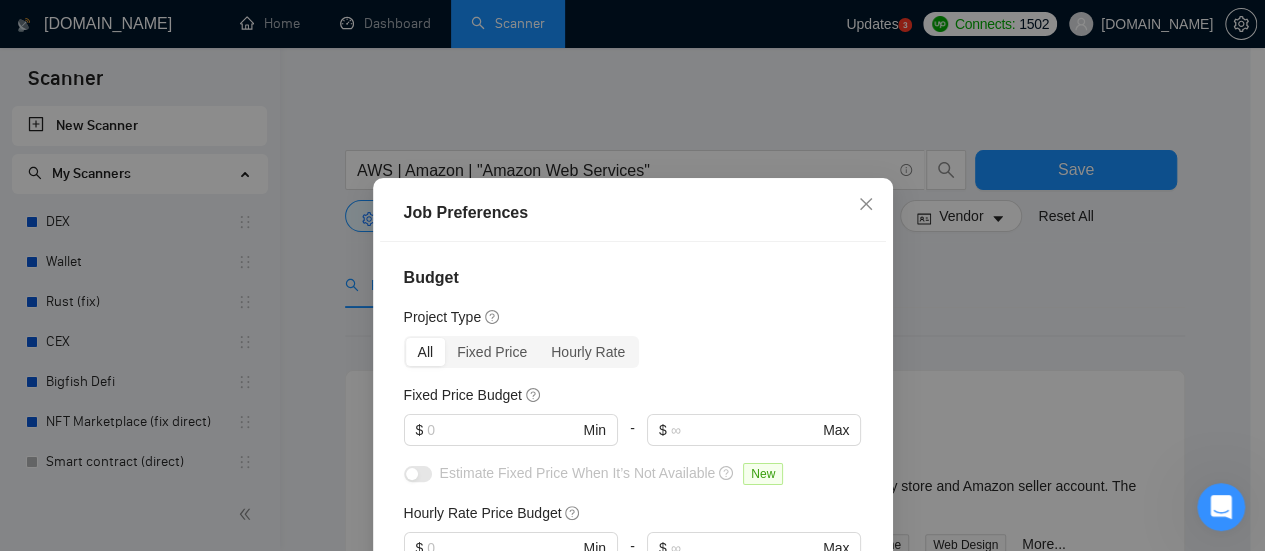 scroll, scrollTop: 200, scrollLeft: 0, axis: vertical 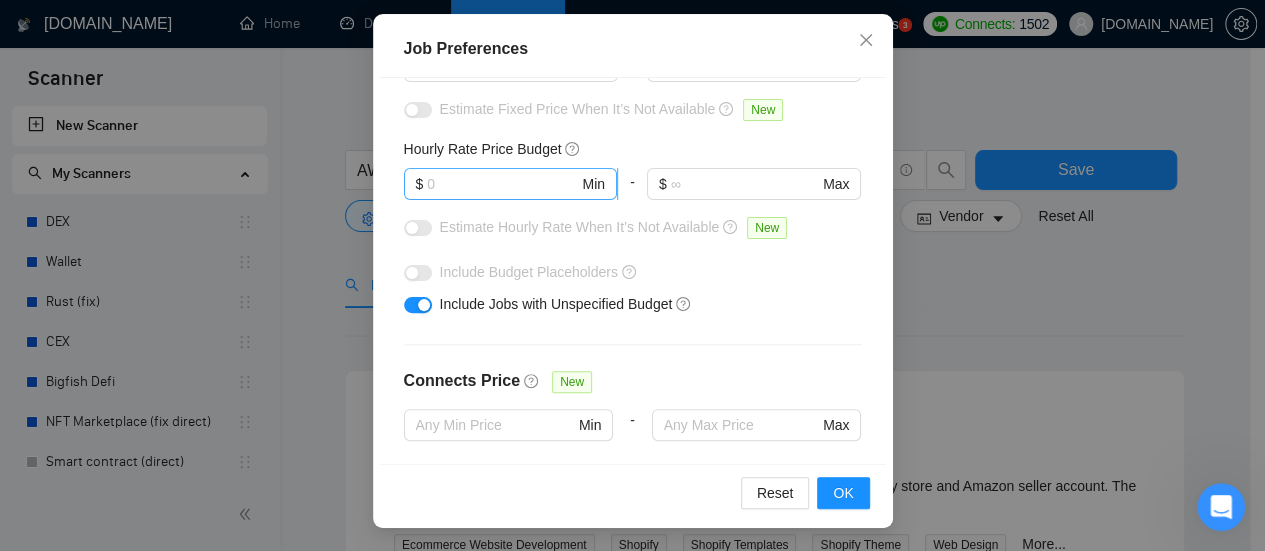 click on "$ Min" at bounding box center [510, 184] 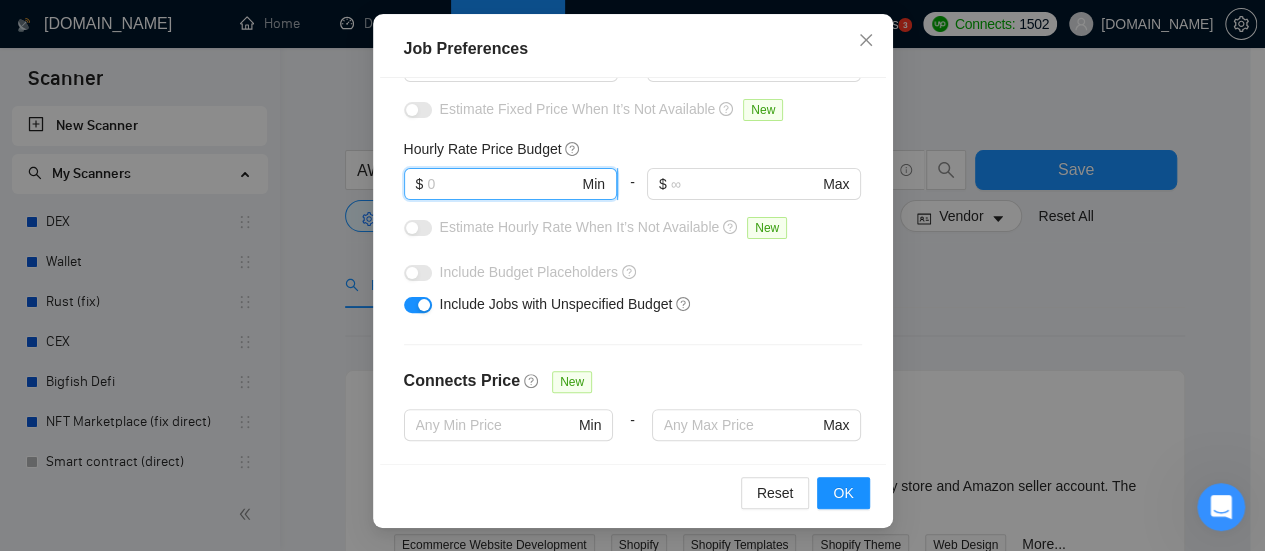 click at bounding box center (502, 184) 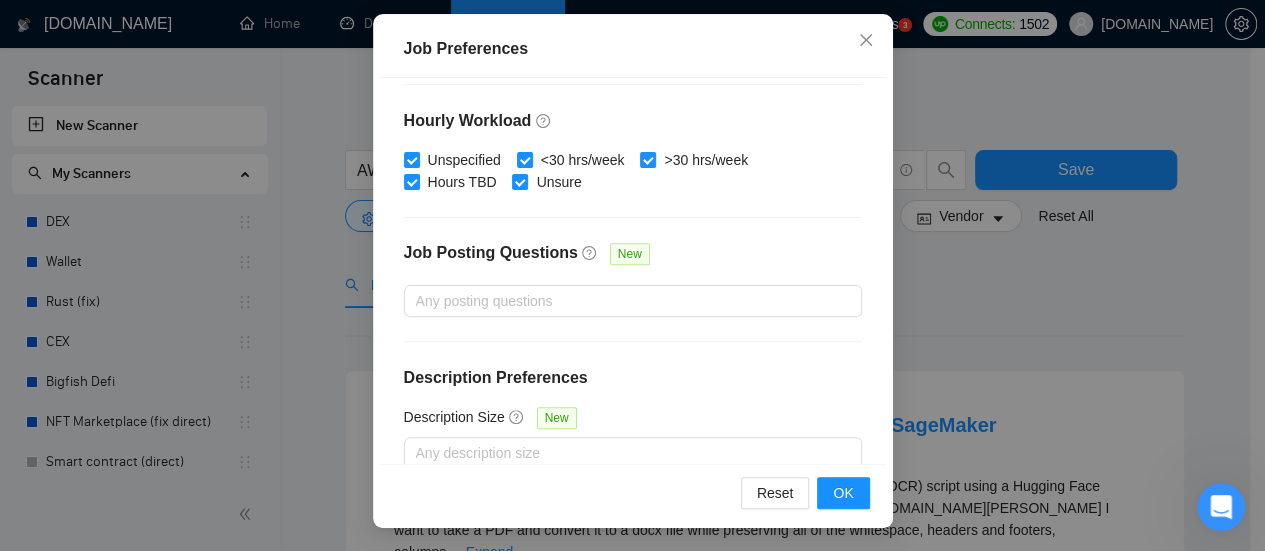 scroll, scrollTop: 740, scrollLeft: 0, axis: vertical 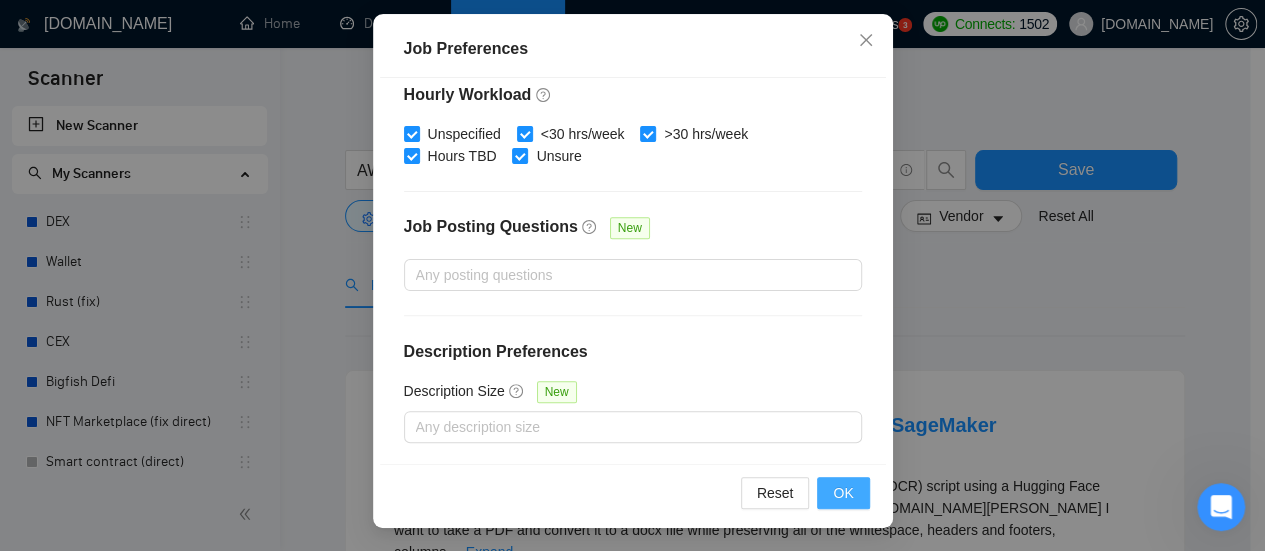 type on "45" 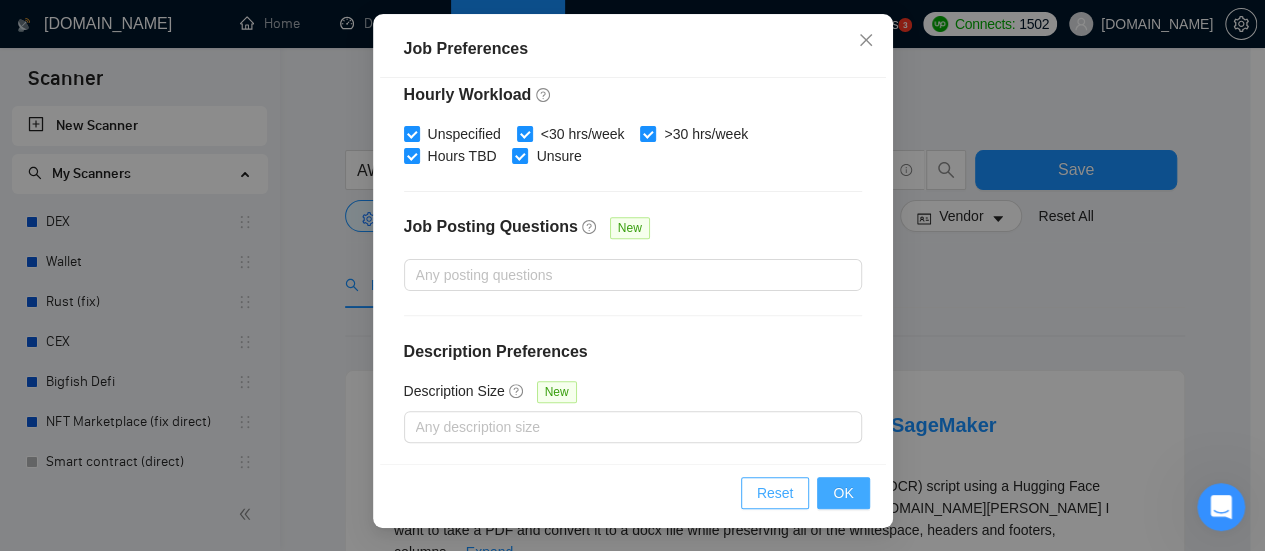 drag, startPoint x: 840, startPoint y: 488, endPoint x: 782, endPoint y: 483, distance: 58.21512 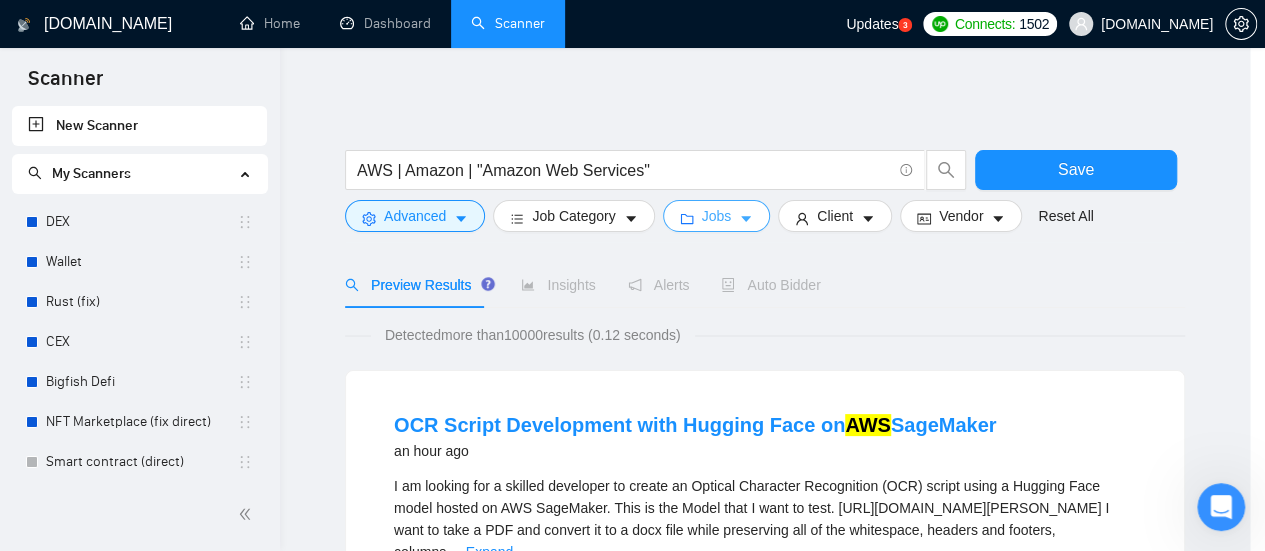 scroll, scrollTop: 0, scrollLeft: 0, axis: both 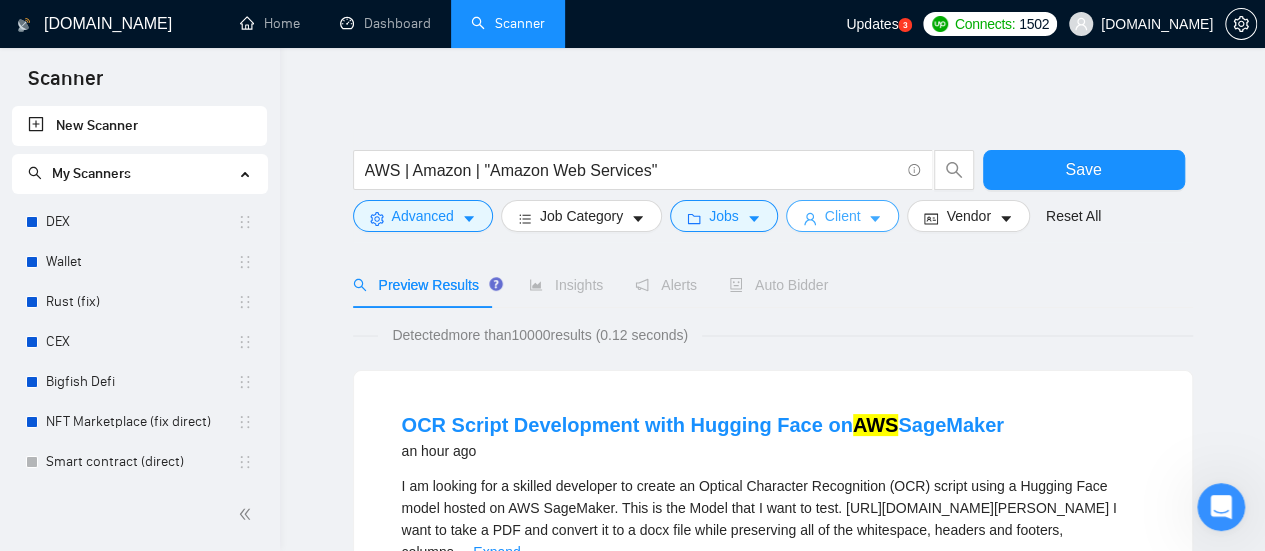 click 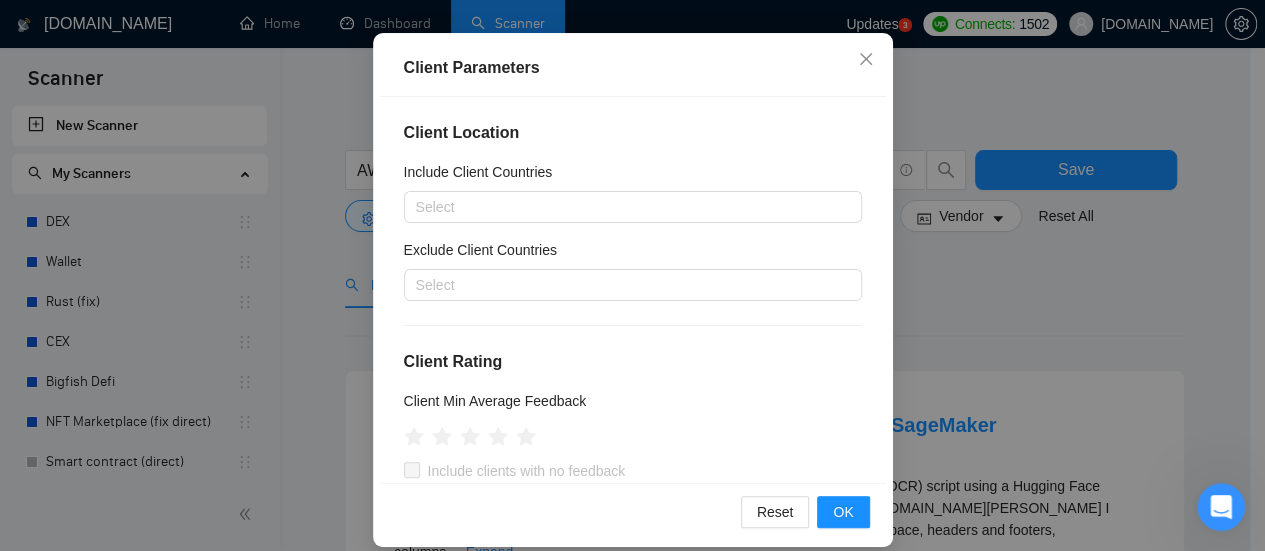 scroll, scrollTop: 164, scrollLeft: 0, axis: vertical 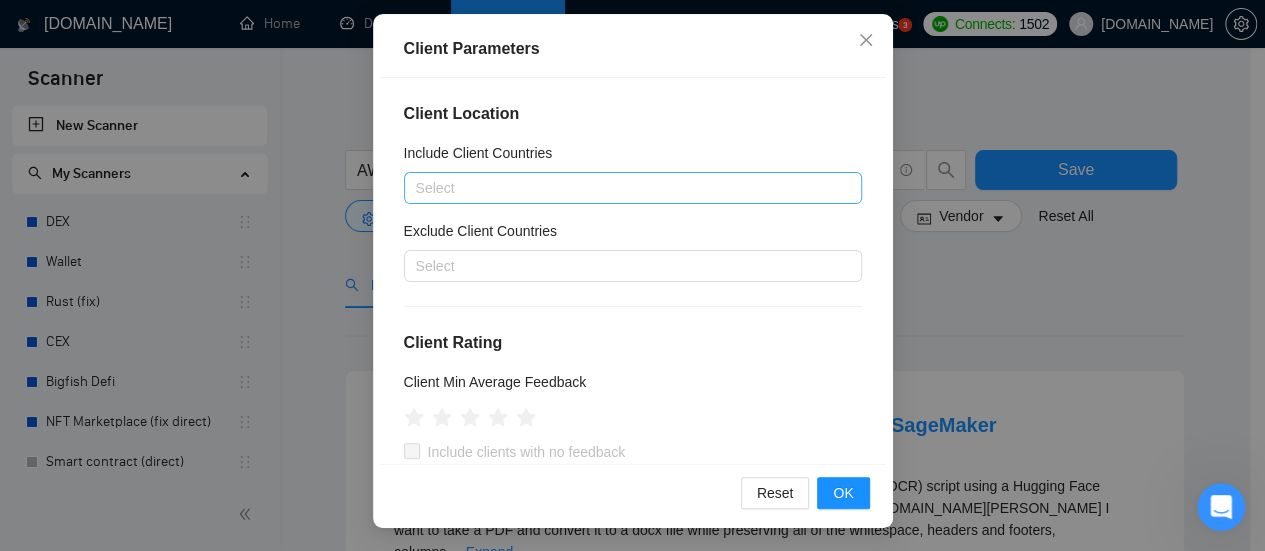 click at bounding box center (623, 188) 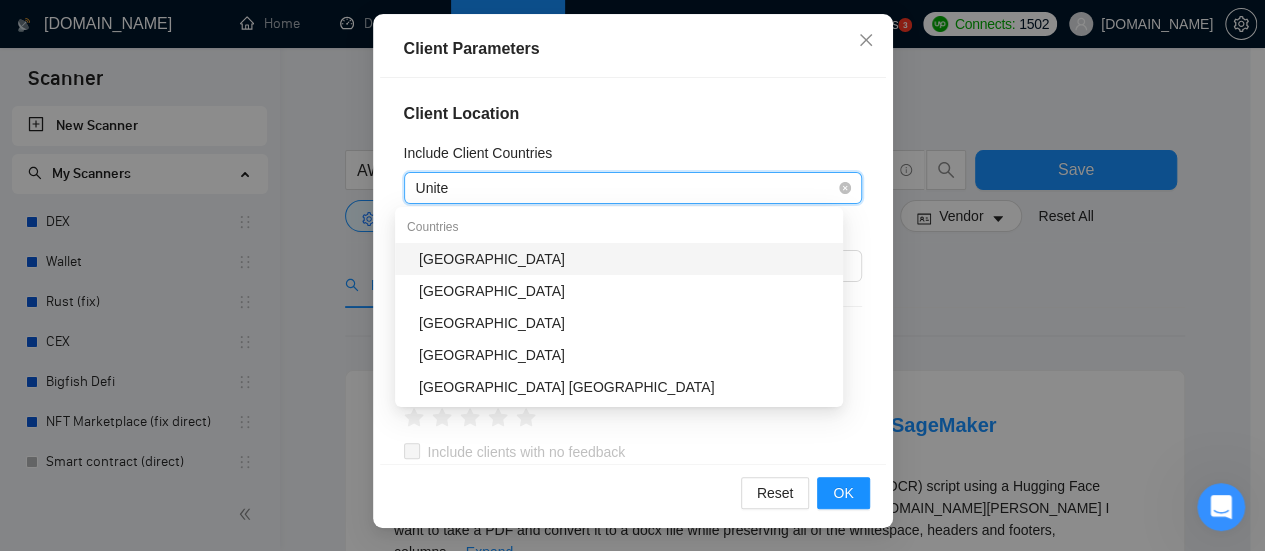 type on "United" 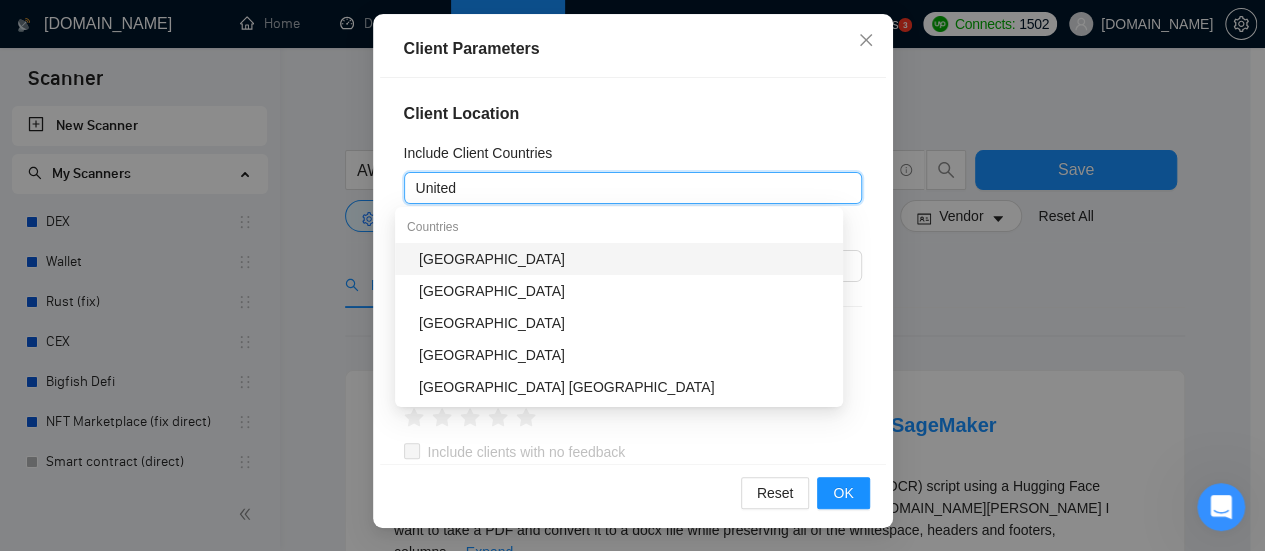 click on "[GEOGRAPHIC_DATA]" at bounding box center [625, 259] 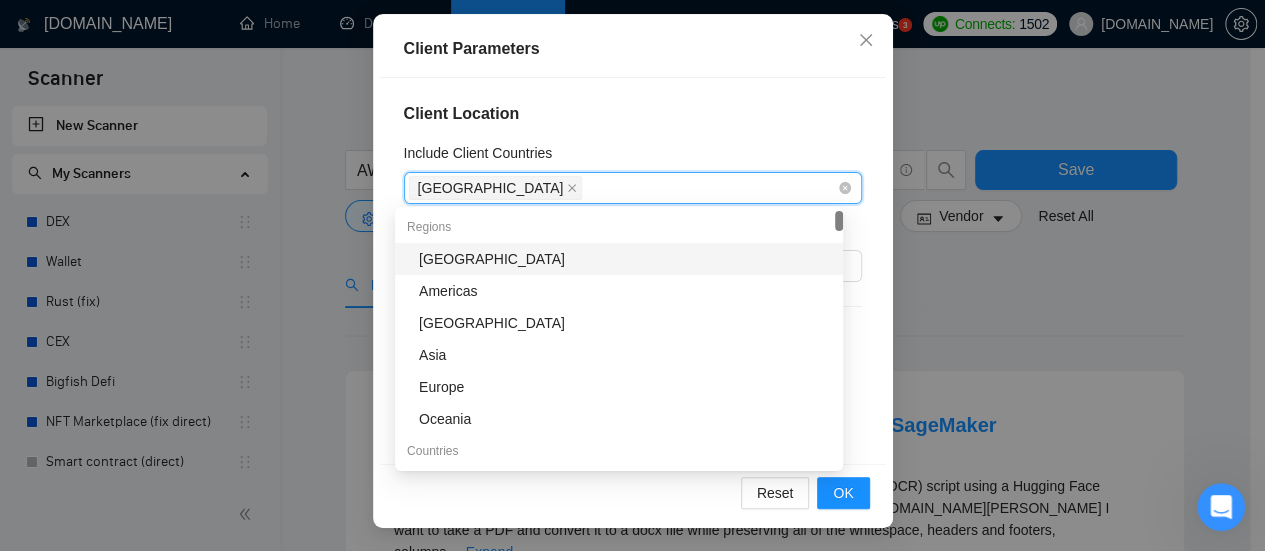 click on "[GEOGRAPHIC_DATA]" at bounding box center [623, 188] 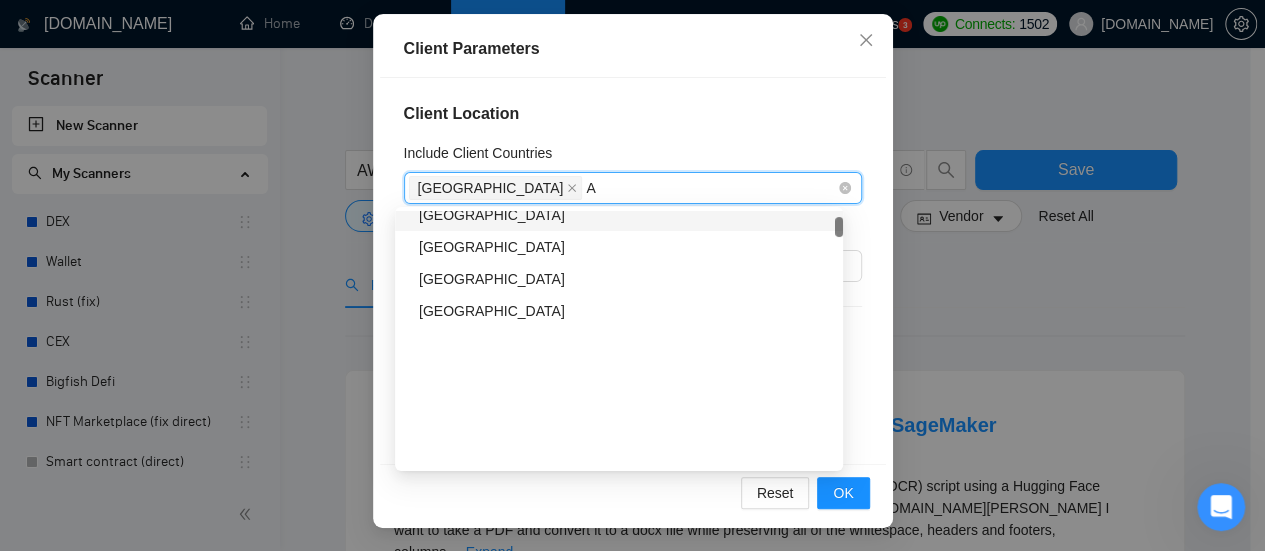 scroll, scrollTop: 100, scrollLeft: 0, axis: vertical 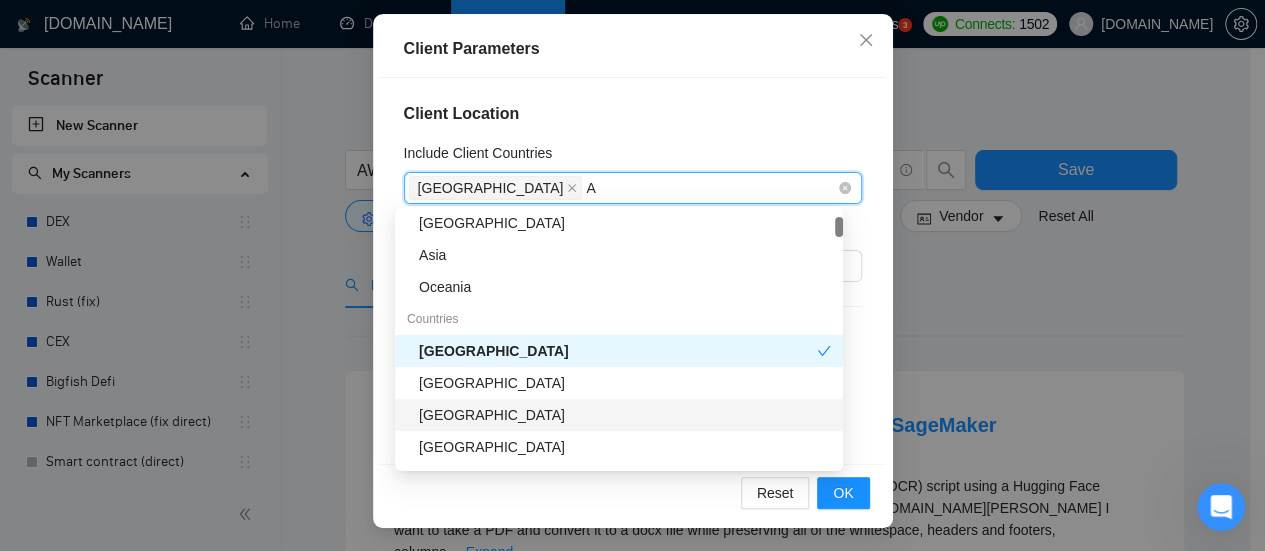 type on "Au" 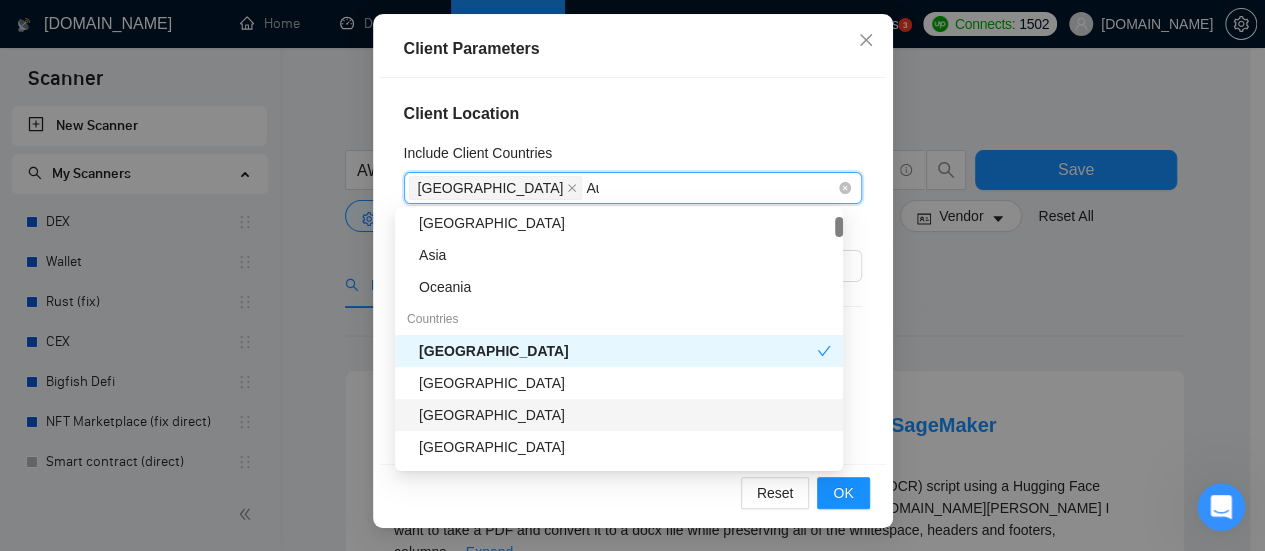 scroll, scrollTop: 0, scrollLeft: 0, axis: both 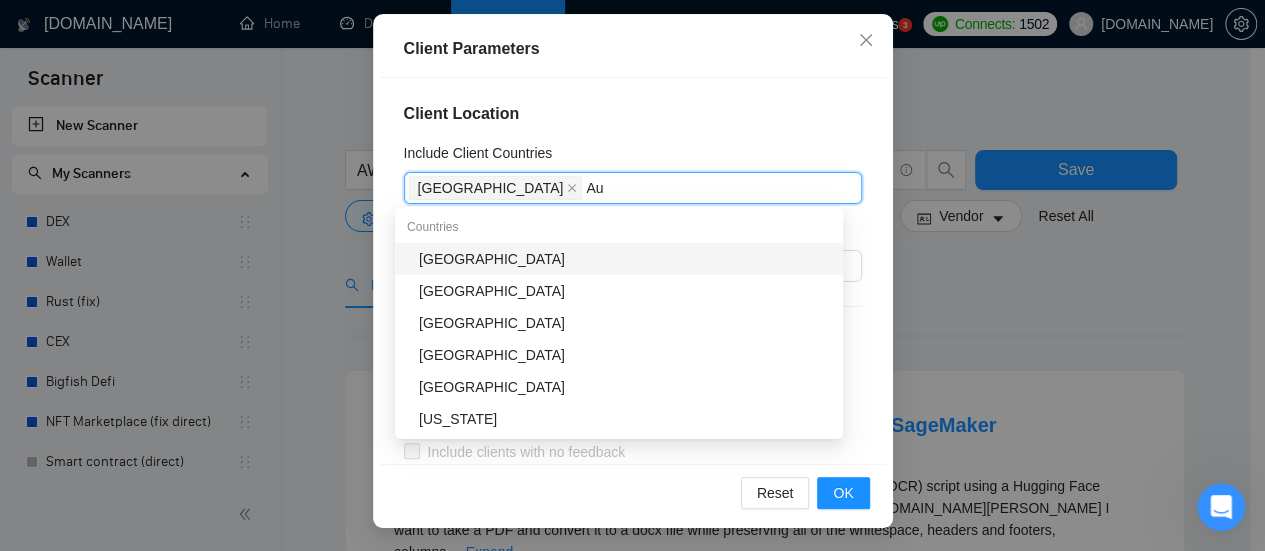 click on "[GEOGRAPHIC_DATA]" at bounding box center [625, 259] 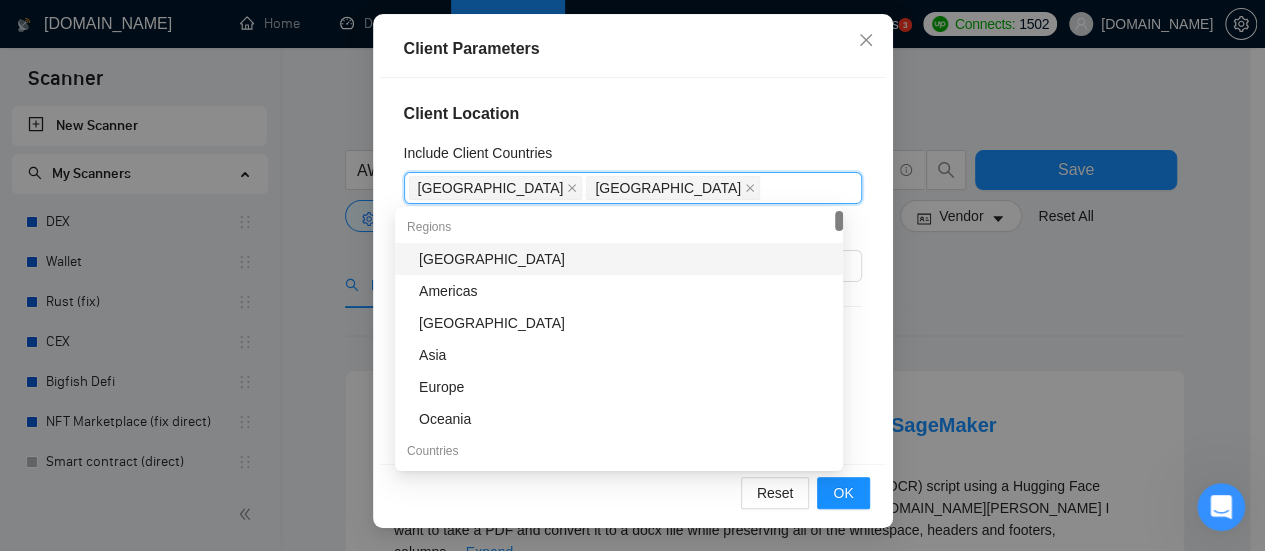 click on "Client Location" at bounding box center [633, 114] 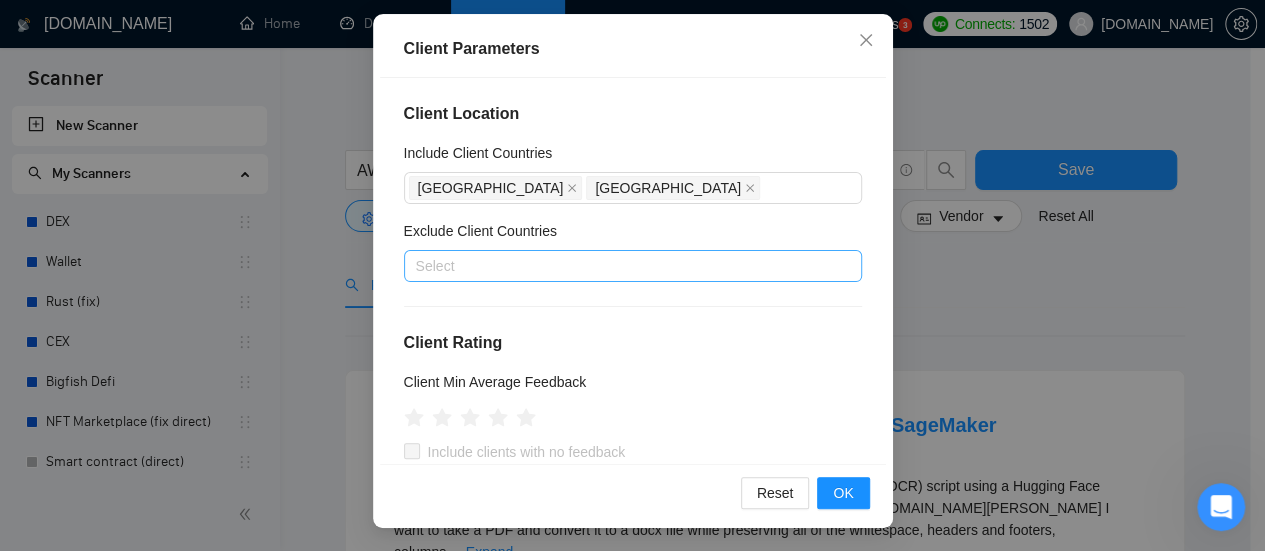 click at bounding box center [623, 266] 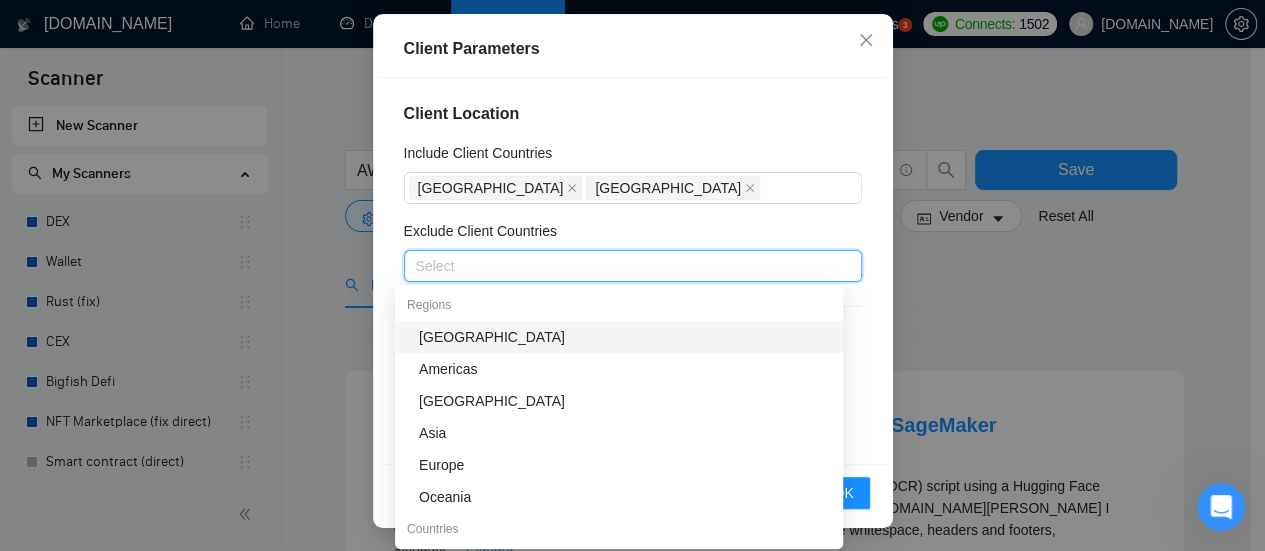 click on "Exclude Client Countries" at bounding box center [633, 235] 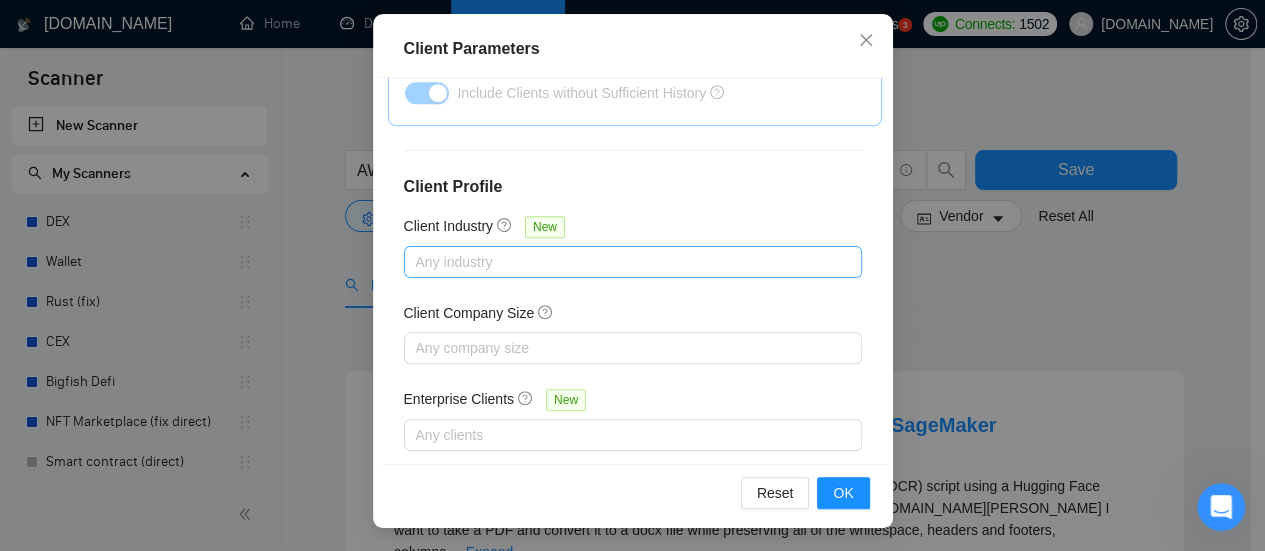 scroll, scrollTop: 858, scrollLeft: 0, axis: vertical 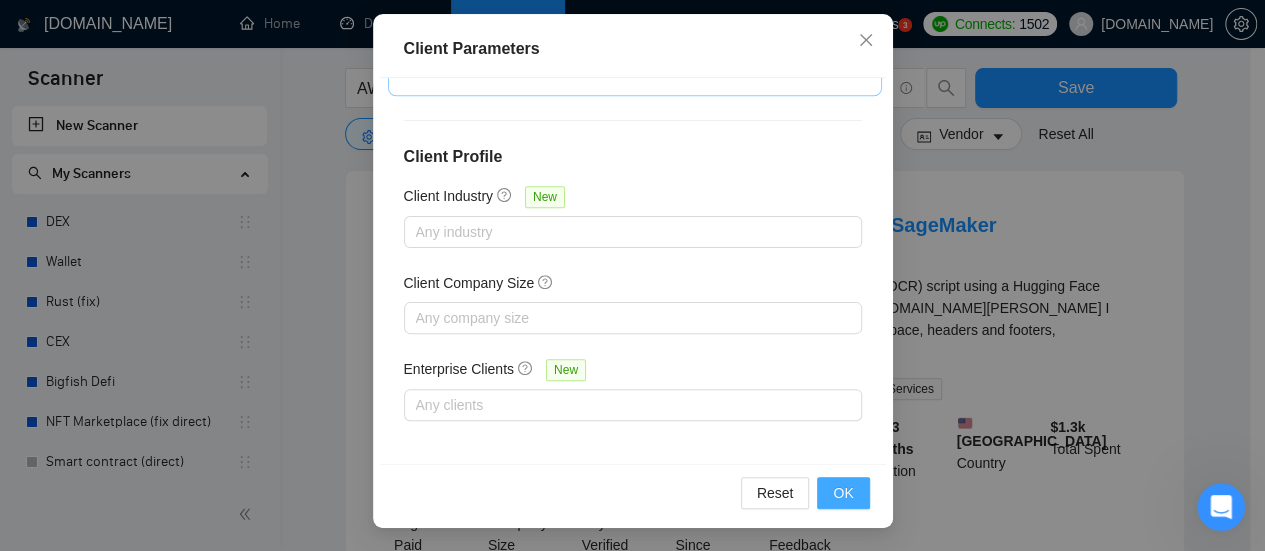 click on "OK" at bounding box center [843, 493] 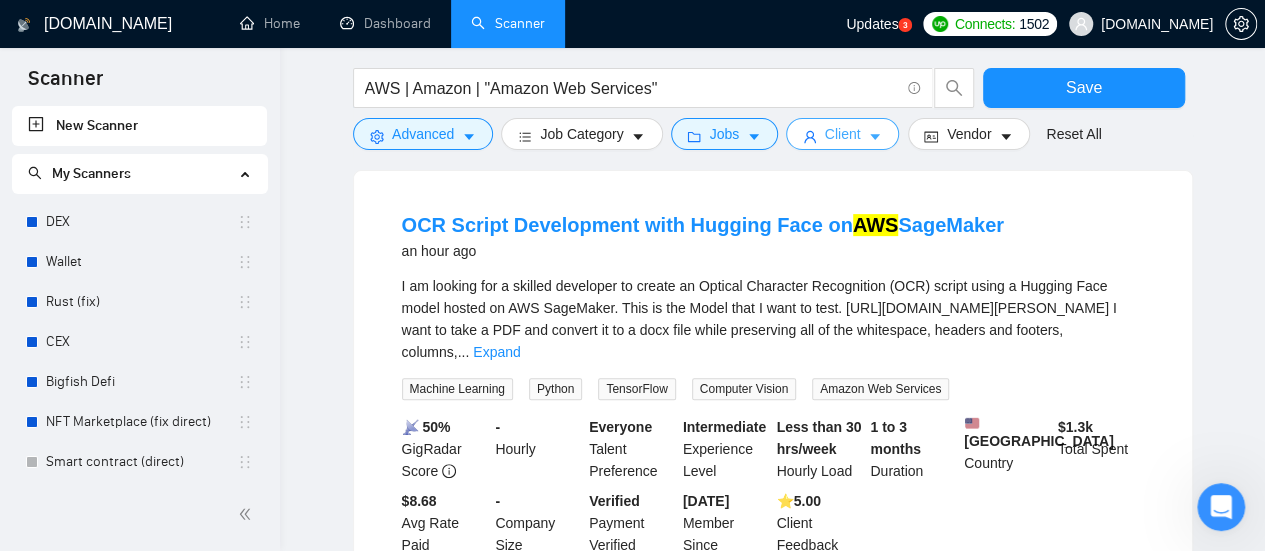 scroll, scrollTop: 0, scrollLeft: 0, axis: both 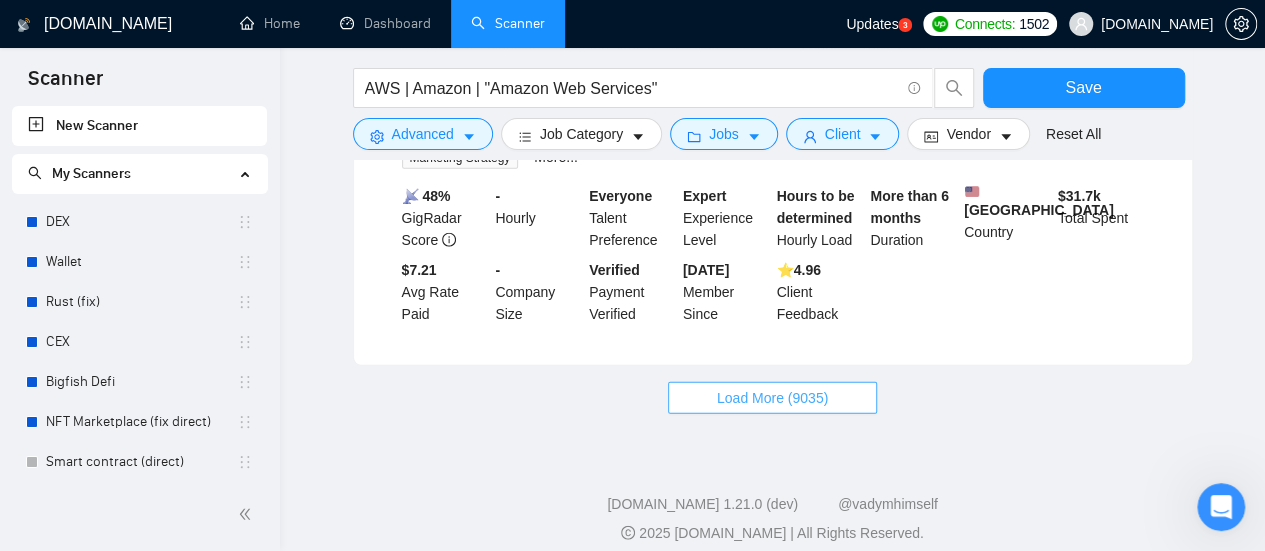 click on "Load More (9035)" at bounding box center (772, 398) 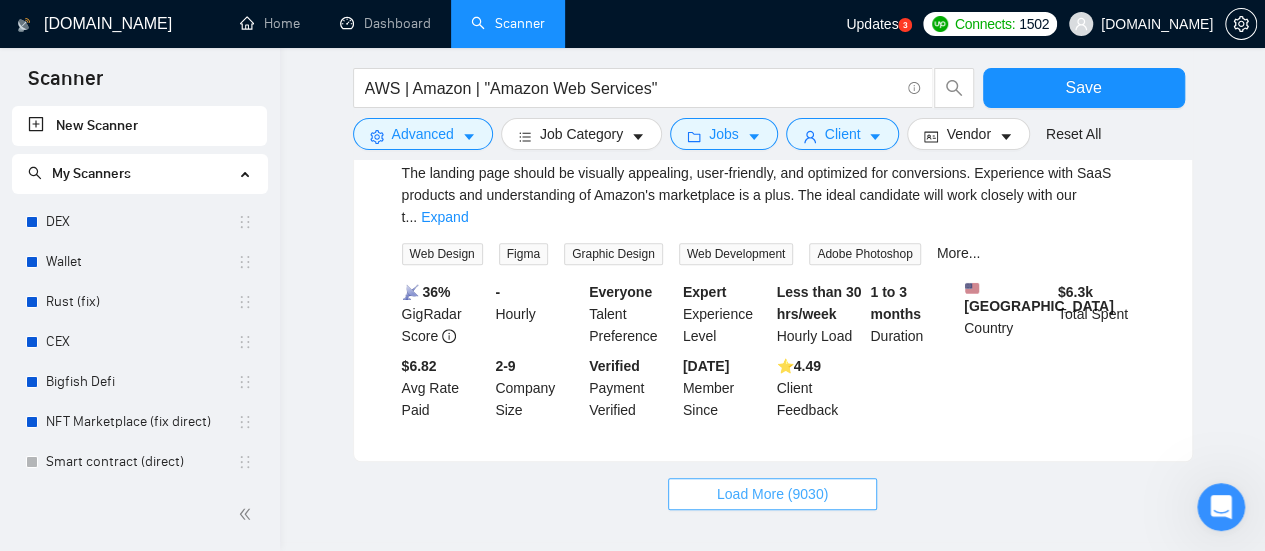 scroll, scrollTop: 4544, scrollLeft: 0, axis: vertical 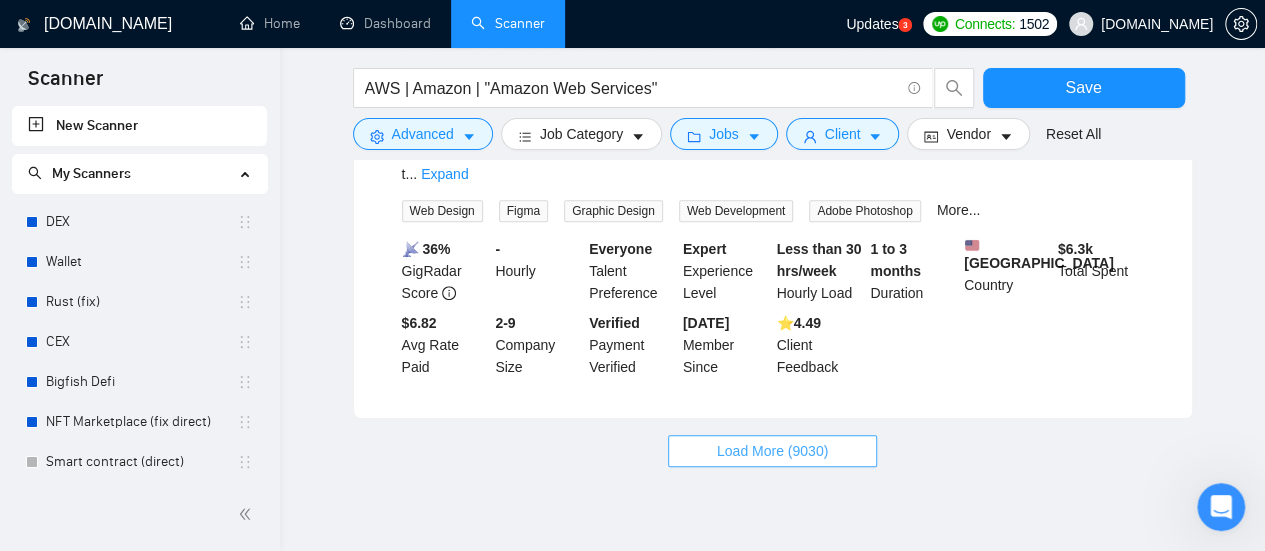 click on "Load More (9030)" at bounding box center (772, 451) 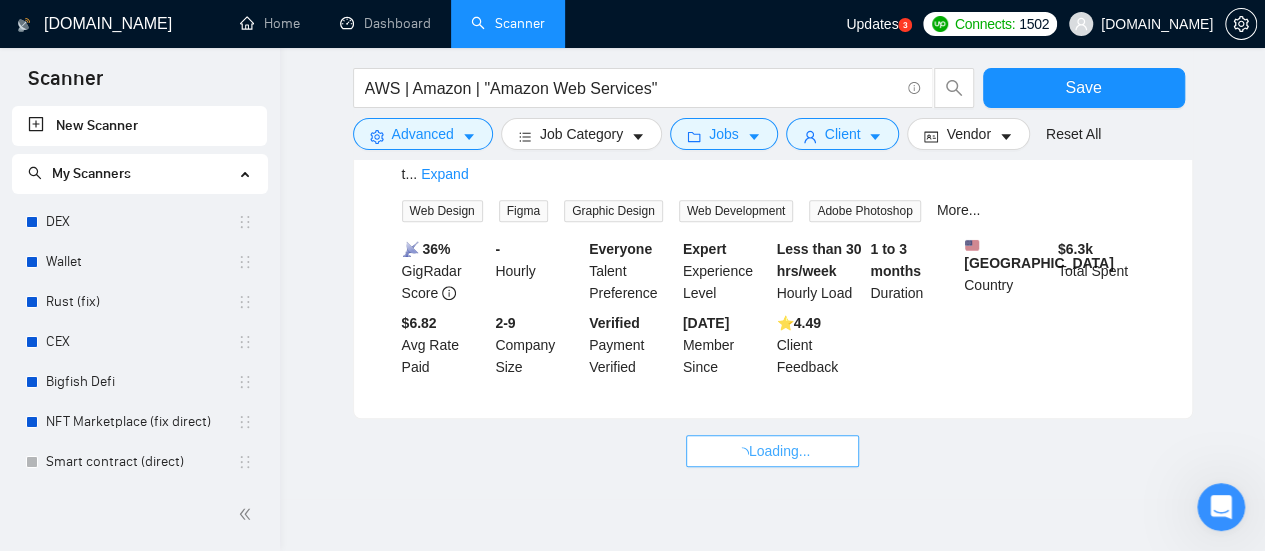 scroll, scrollTop: 4144, scrollLeft: 0, axis: vertical 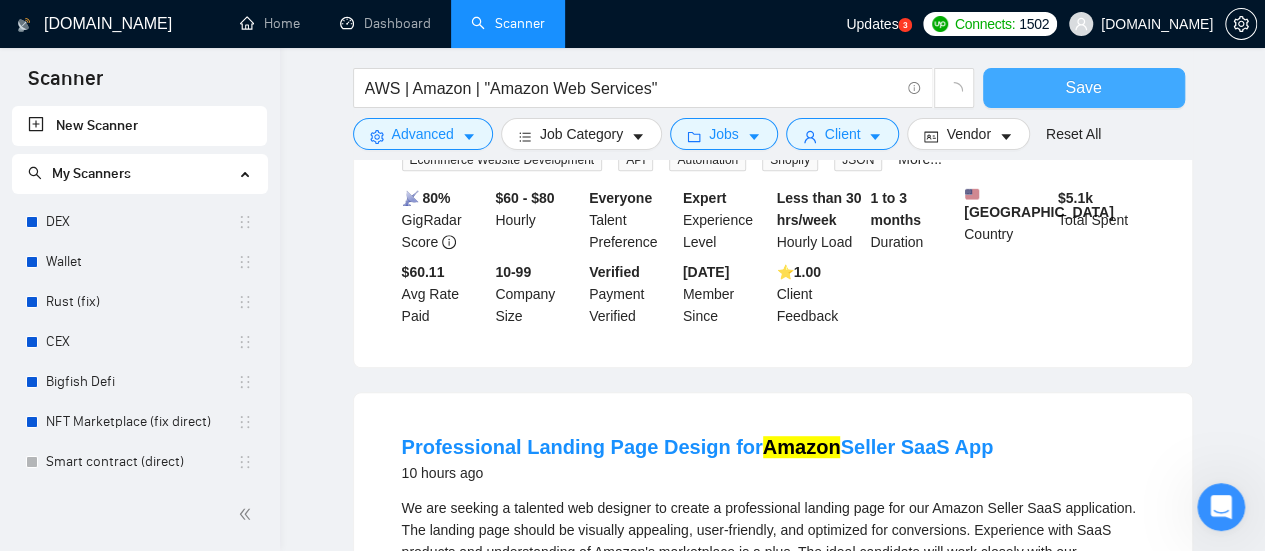 click on "Save" at bounding box center (1084, 88) 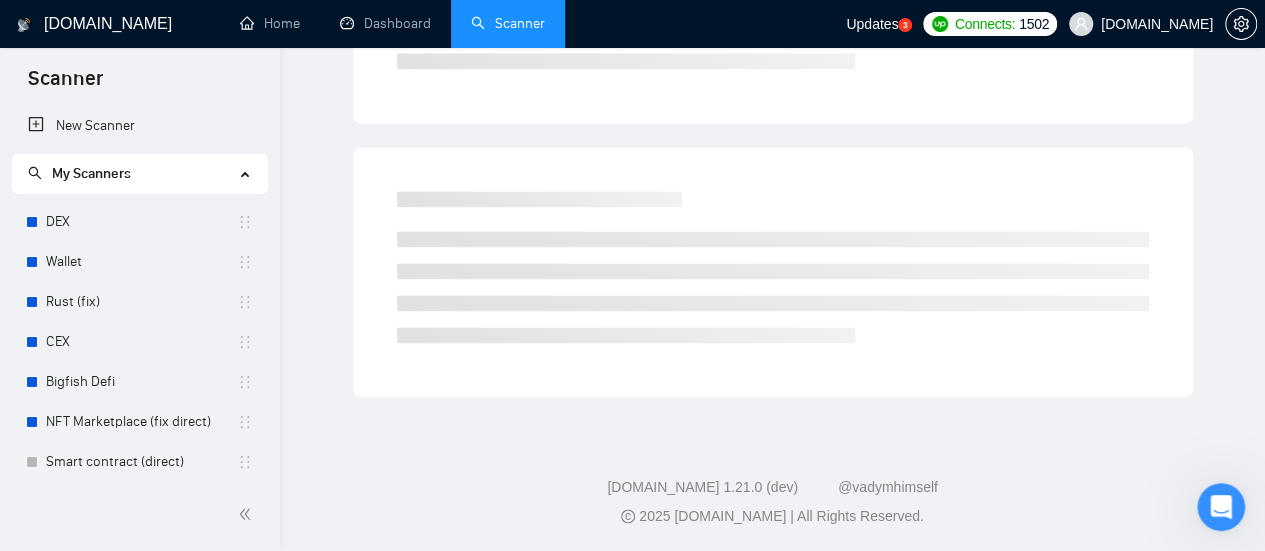 scroll, scrollTop: 0, scrollLeft: 0, axis: both 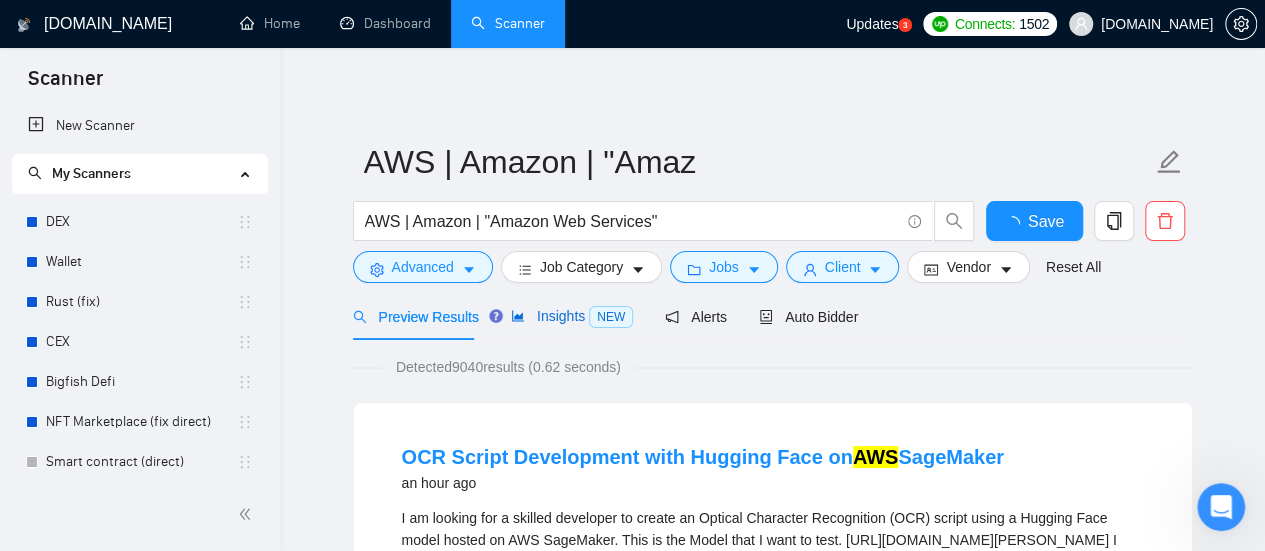 click on "Insights NEW" at bounding box center (572, 316) 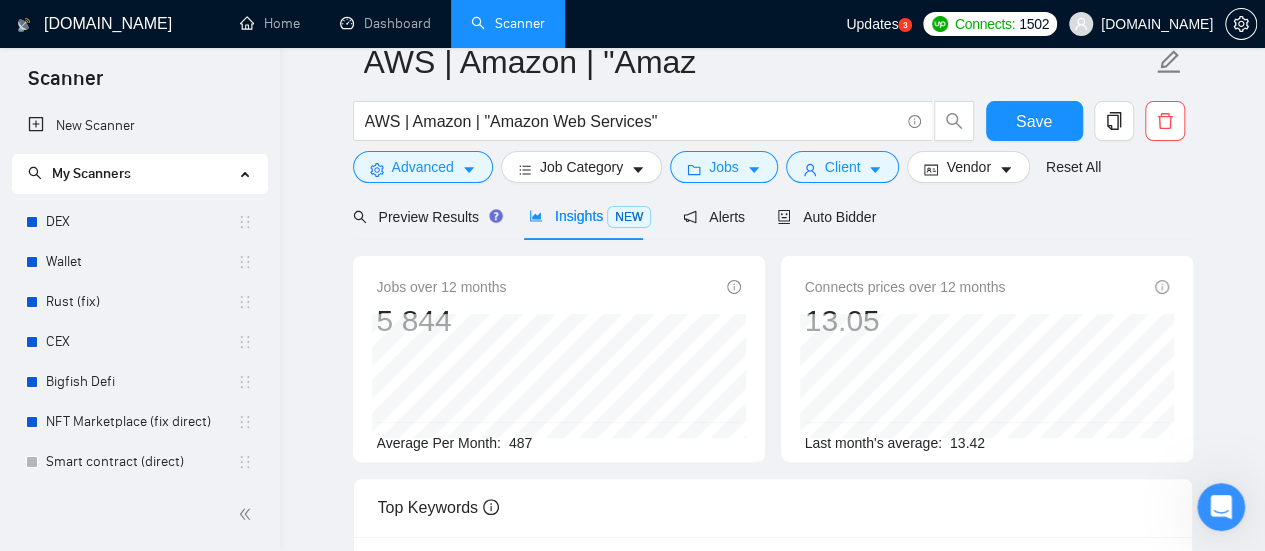 scroll, scrollTop: 0, scrollLeft: 0, axis: both 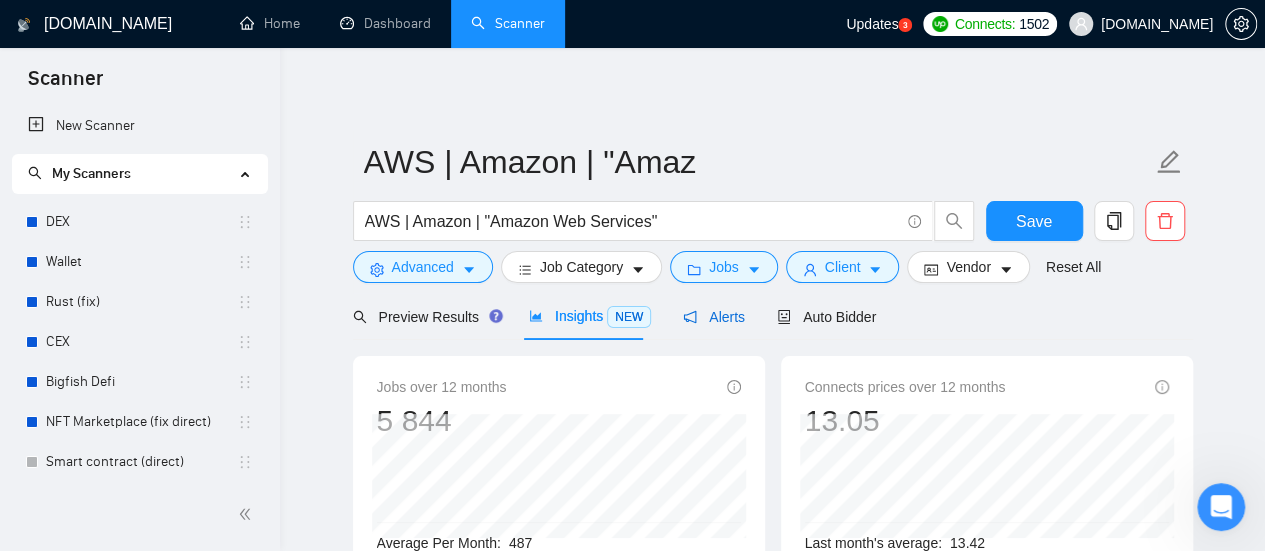 click on "Alerts" at bounding box center (714, 317) 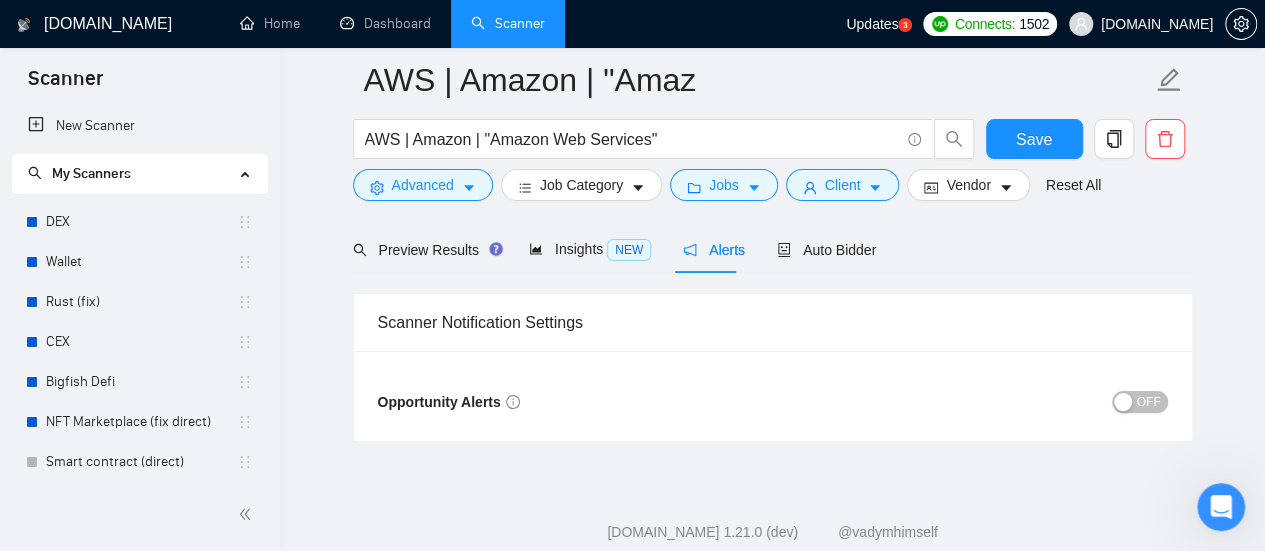 scroll, scrollTop: 110, scrollLeft: 0, axis: vertical 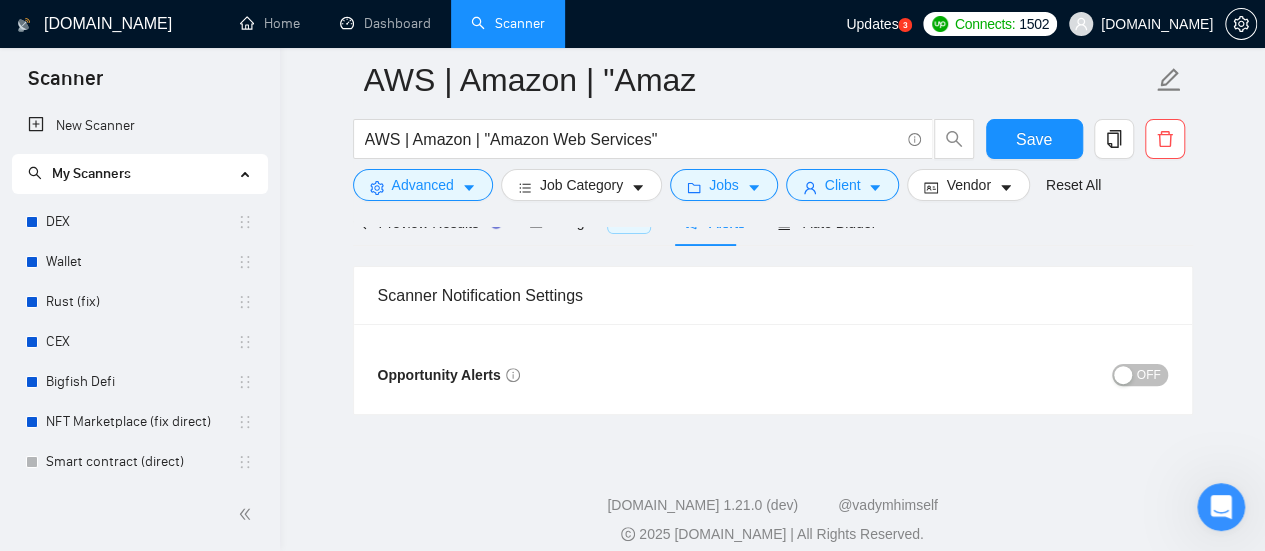 click on "Opportunity Alerts OFF" at bounding box center [773, 369] 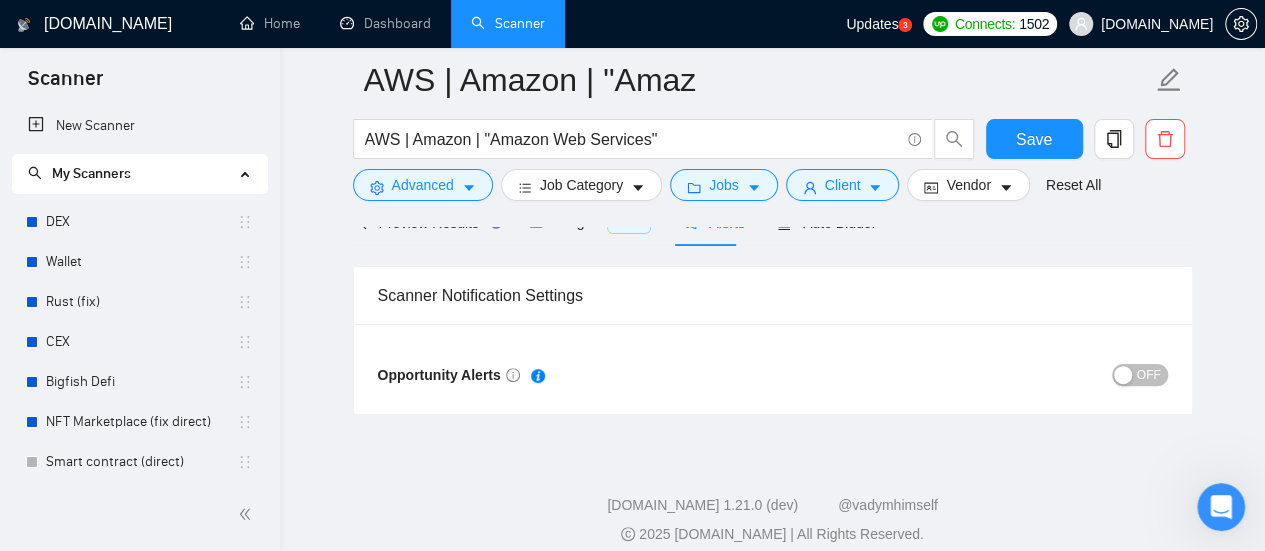 click on "OFF" at bounding box center (1149, 375) 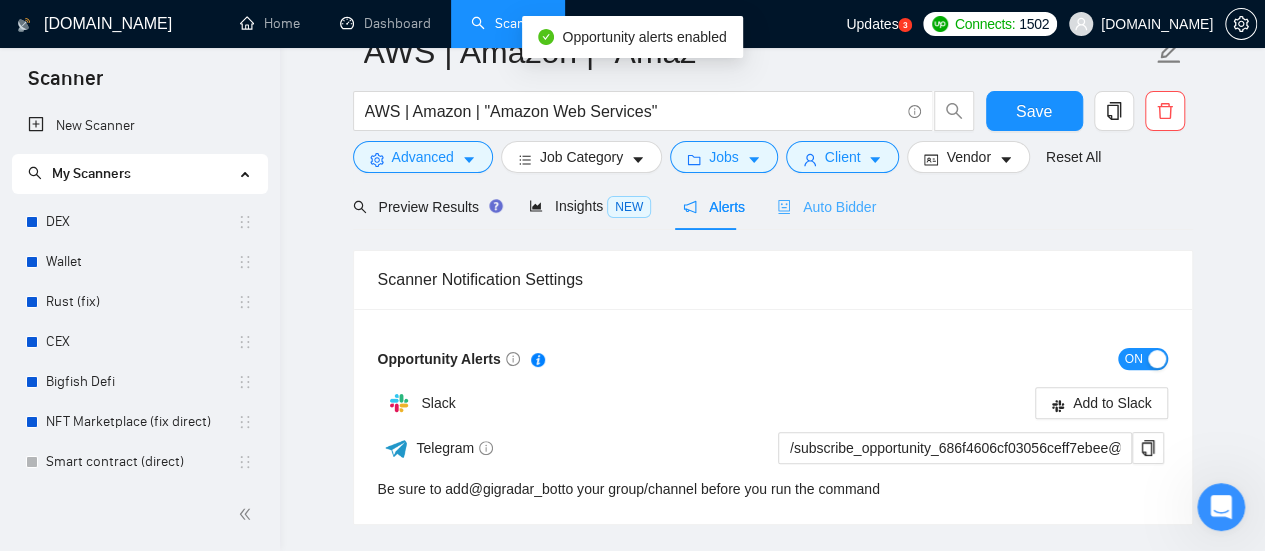 scroll, scrollTop: 0, scrollLeft: 0, axis: both 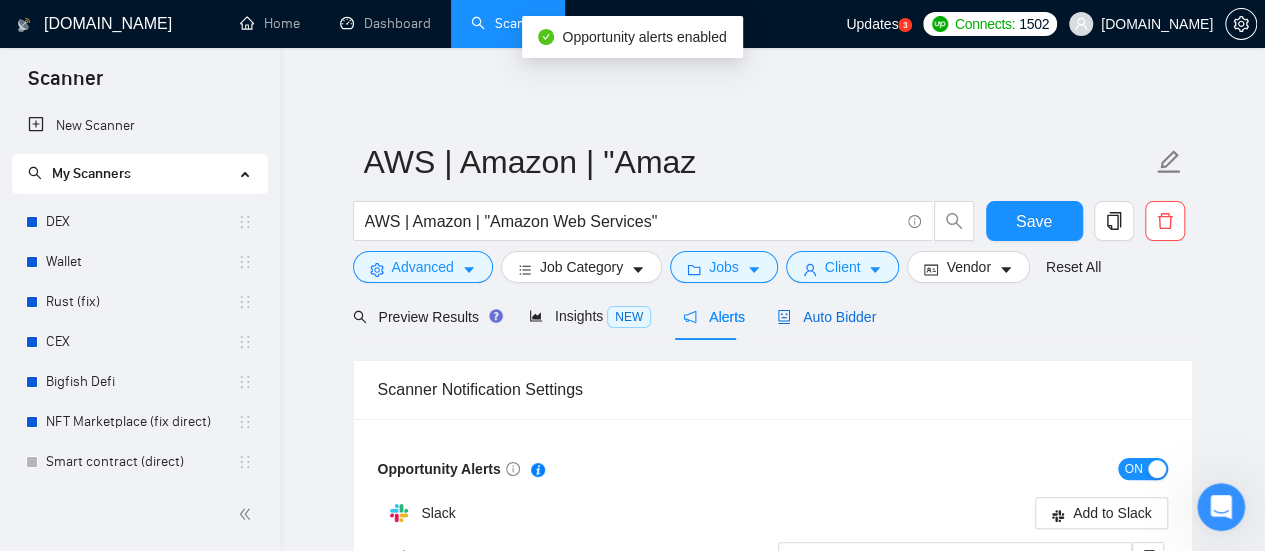 click on "Auto Bidder" at bounding box center [826, 317] 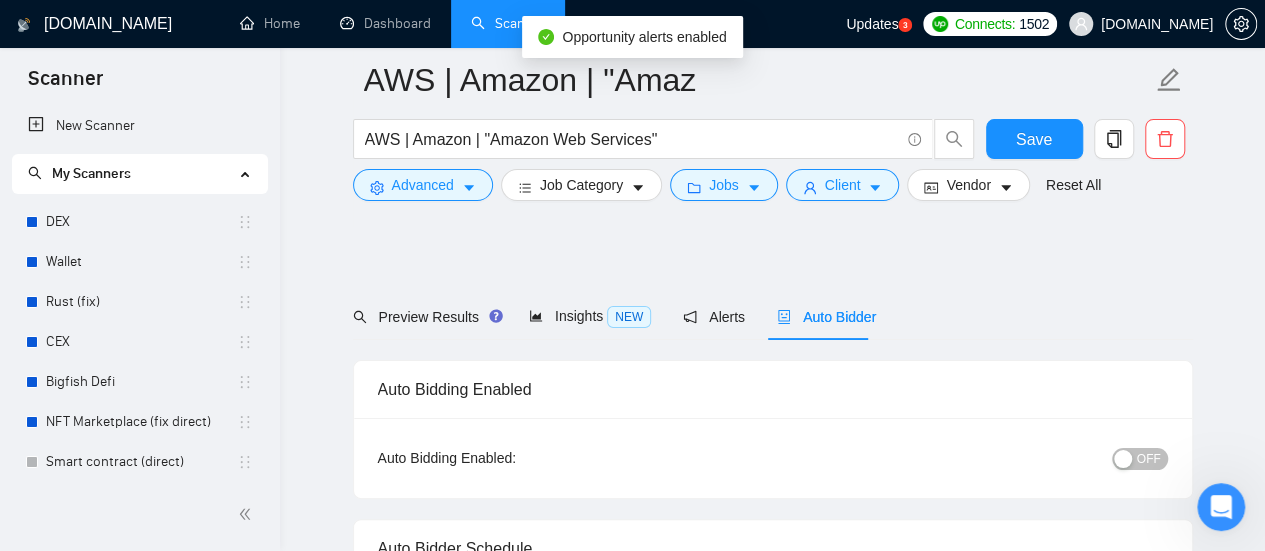 scroll, scrollTop: 100, scrollLeft: 0, axis: vertical 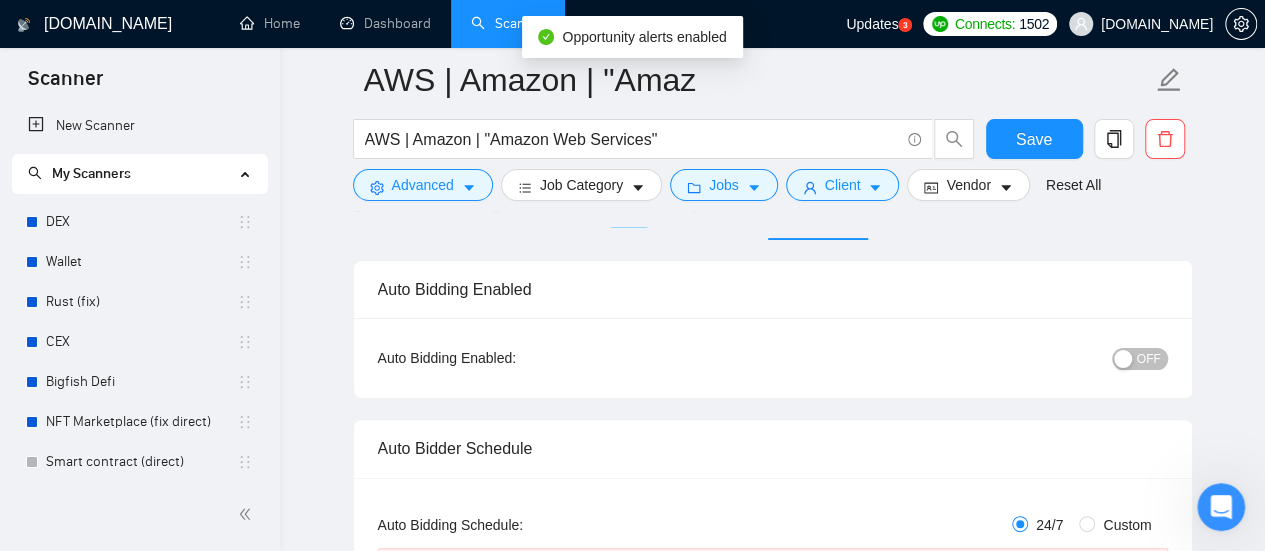 type 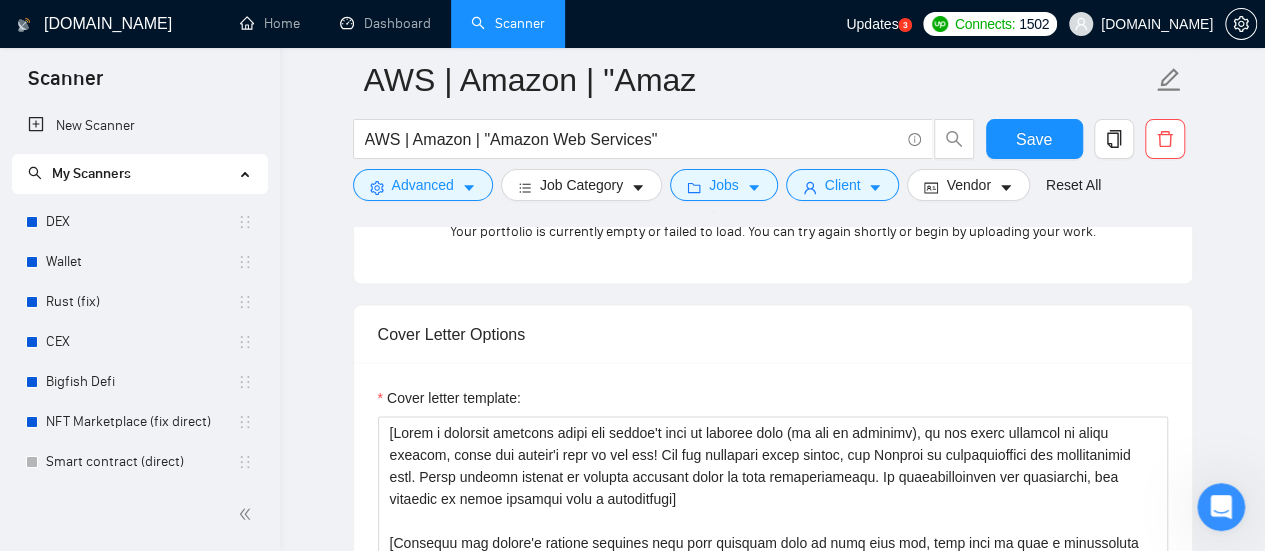 scroll, scrollTop: 1800, scrollLeft: 0, axis: vertical 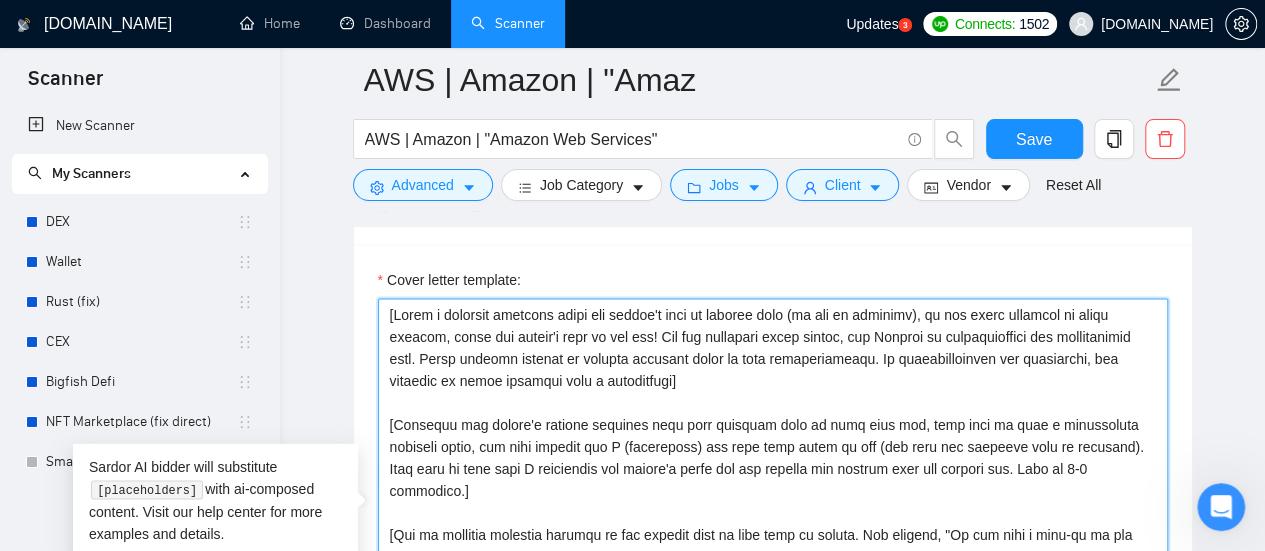 drag, startPoint x: 379, startPoint y: 311, endPoint x: 394, endPoint y: 311, distance: 15 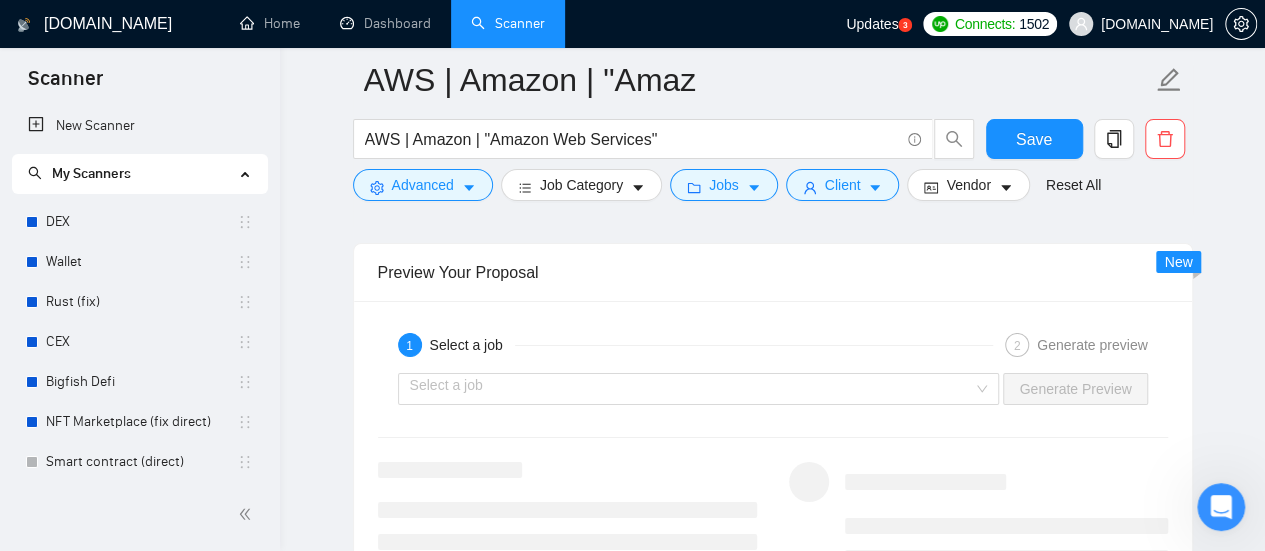 scroll, scrollTop: 3400, scrollLeft: 0, axis: vertical 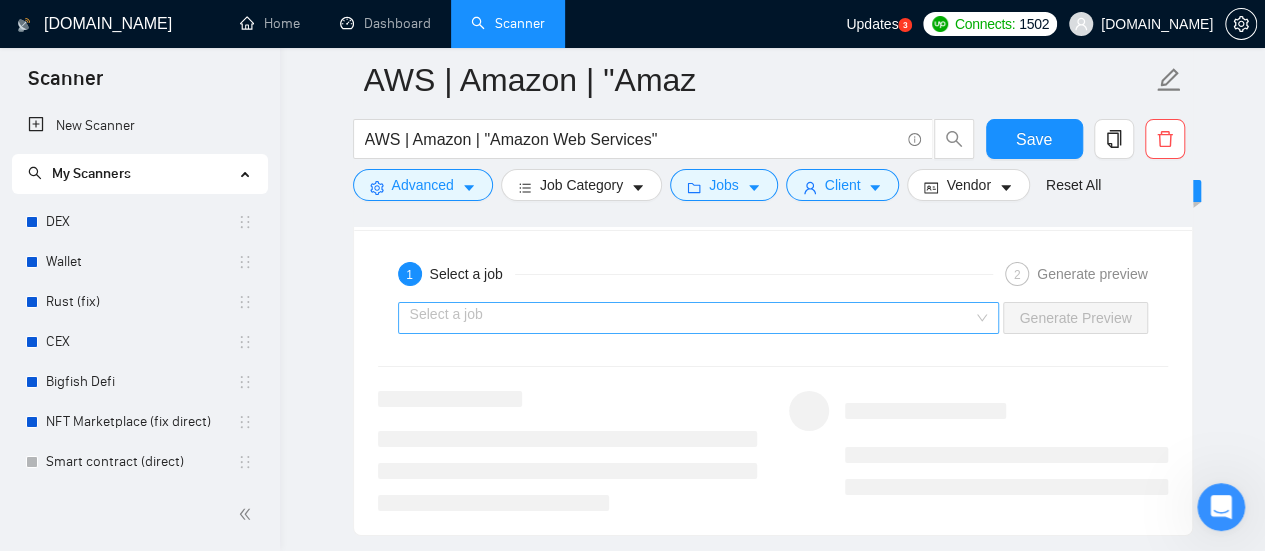 click at bounding box center [692, 318] 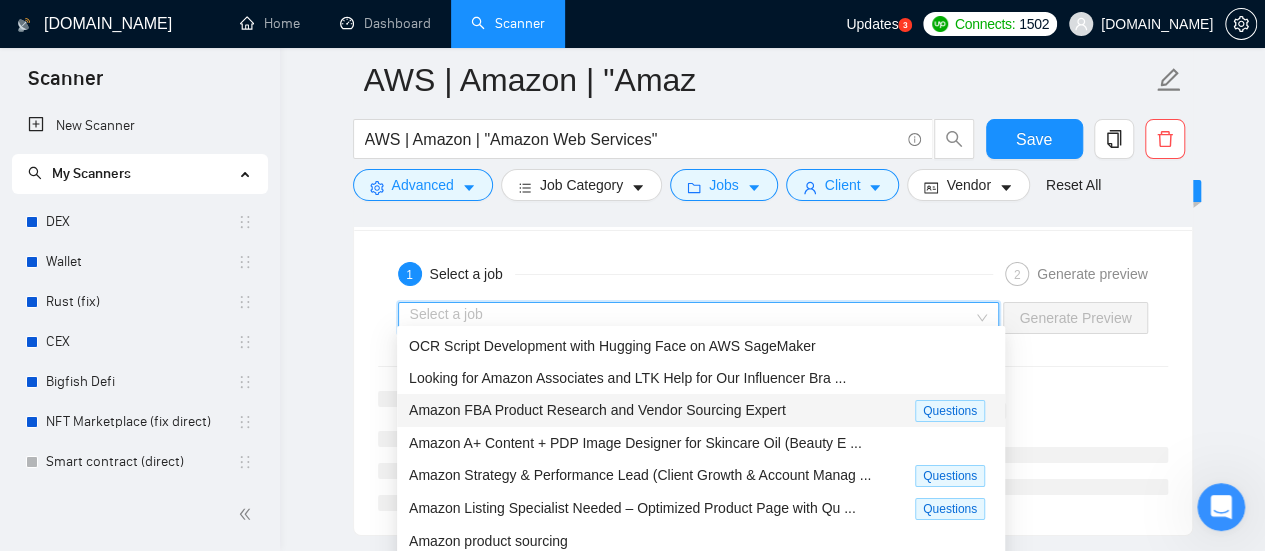 scroll, scrollTop: 67, scrollLeft: 0, axis: vertical 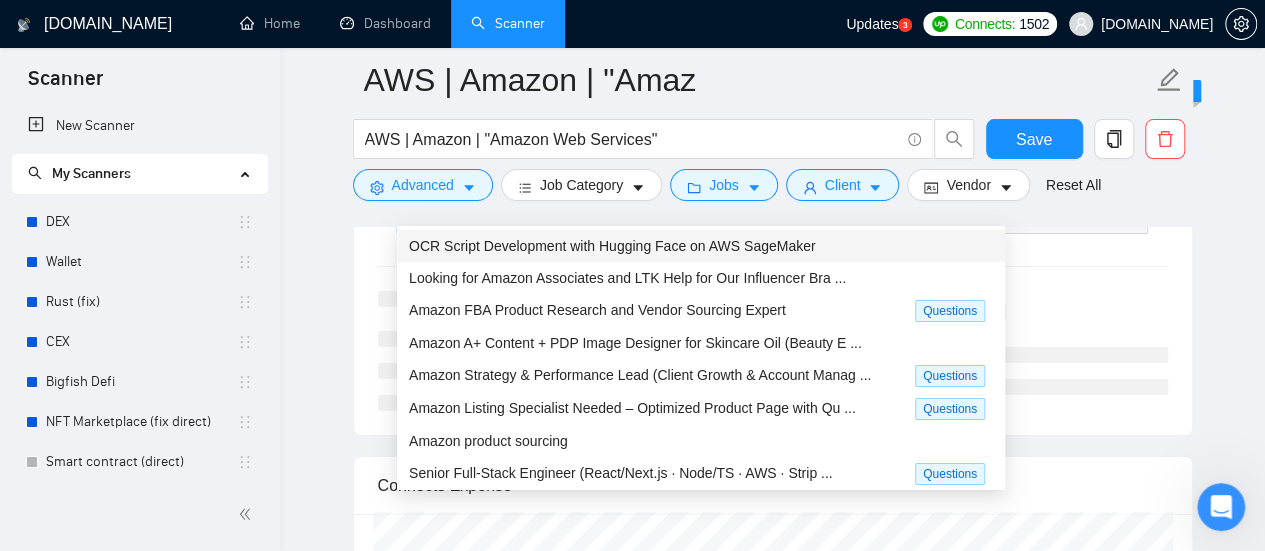 click on "1 Select a job 2 Generate preview Select a job Generate Preview" at bounding box center [773, 282] 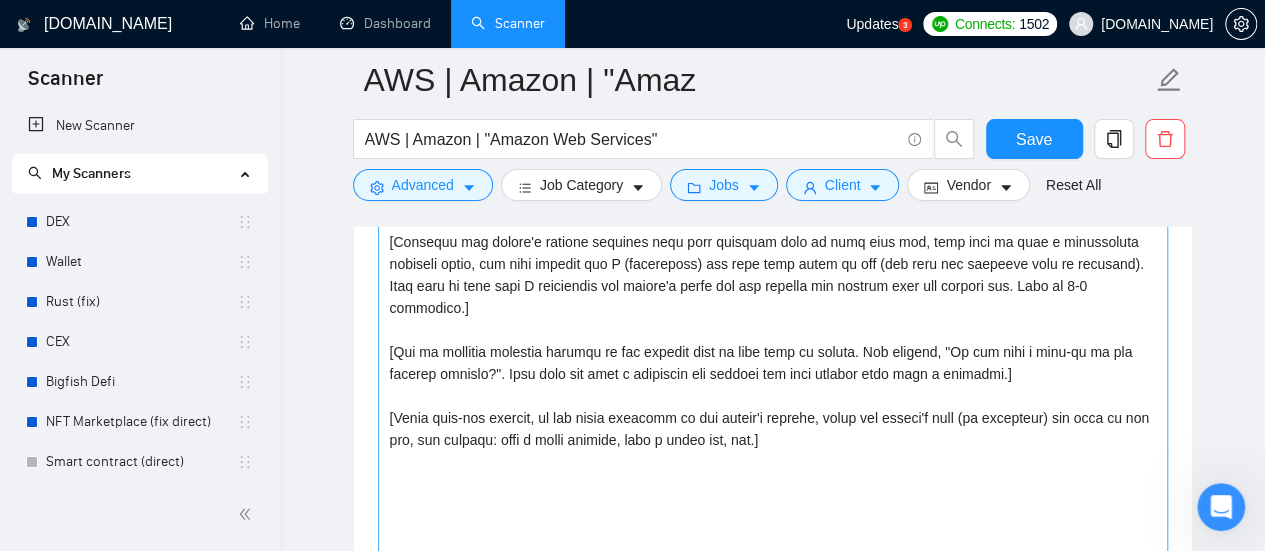 scroll, scrollTop: 2000, scrollLeft: 0, axis: vertical 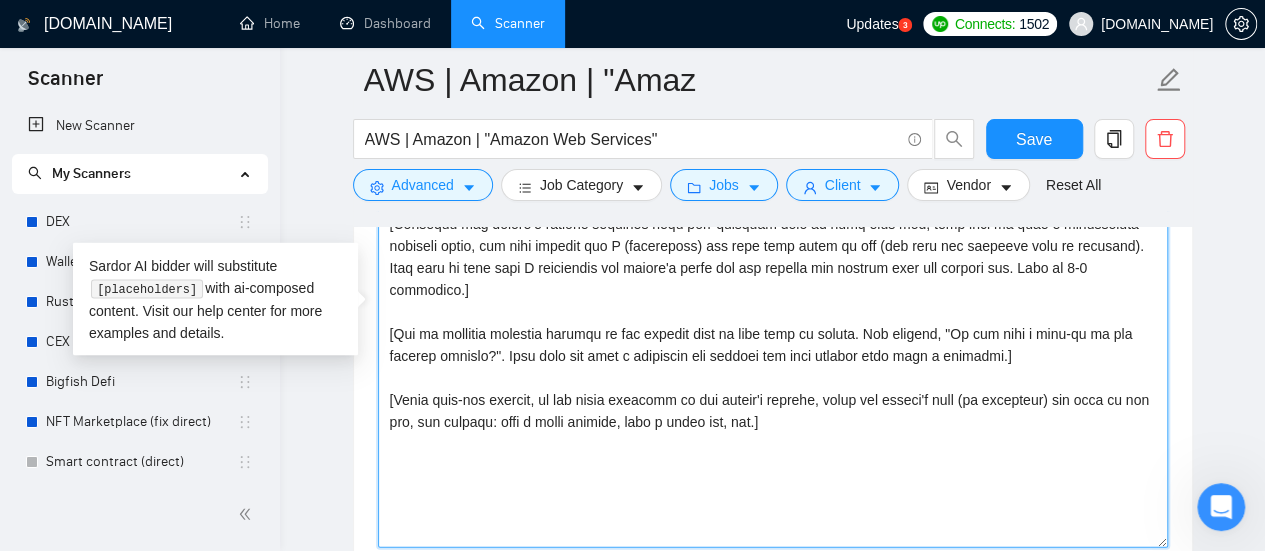 drag, startPoint x: 799, startPoint y: 416, endPoint x: 370, endPoint y: 309, distance: 442.14252 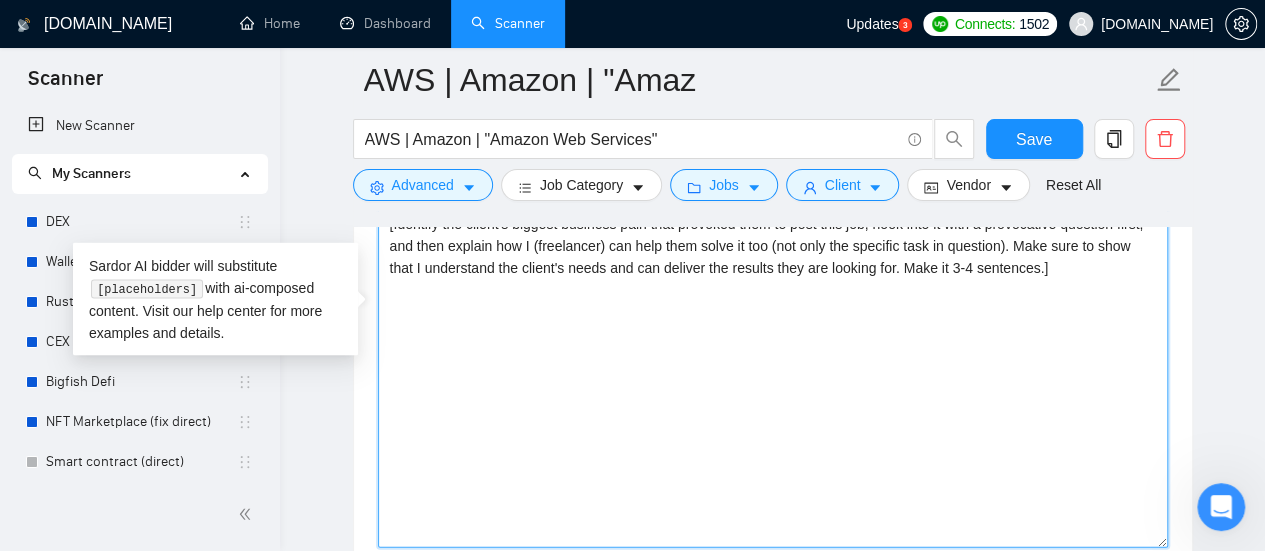 click on "[Write a personal greeting using the client's name or company name (if any is provided), in the local language of their country, using the client's time of the day! For the remaining cover letter, use English in conversational yet professional tone. Avoid generic phrases or cliches commonly found in such communications. Be straightforward and respectful, and remember to avoid sounding like a salesperson]
[Identify the client's biggest business pain that provoked them to post this job, hook into it with a provocative question first, and then explain how I (freelancer) can help them solve it too (not only the specific task in question). Make sure to show that I understand the client's needs and can deliver the results they are looking for. Make it 3-4 sentences.]" at bounding box center [773, 323] 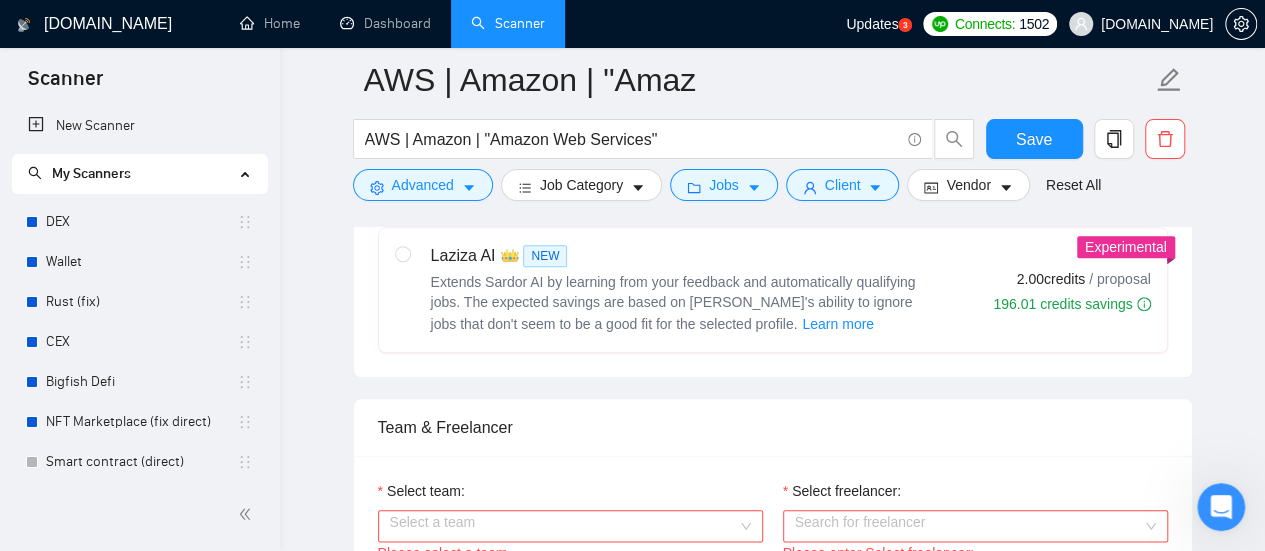 scroll, scrollTop: 1100, scrollLeft: 0, axis: vertical 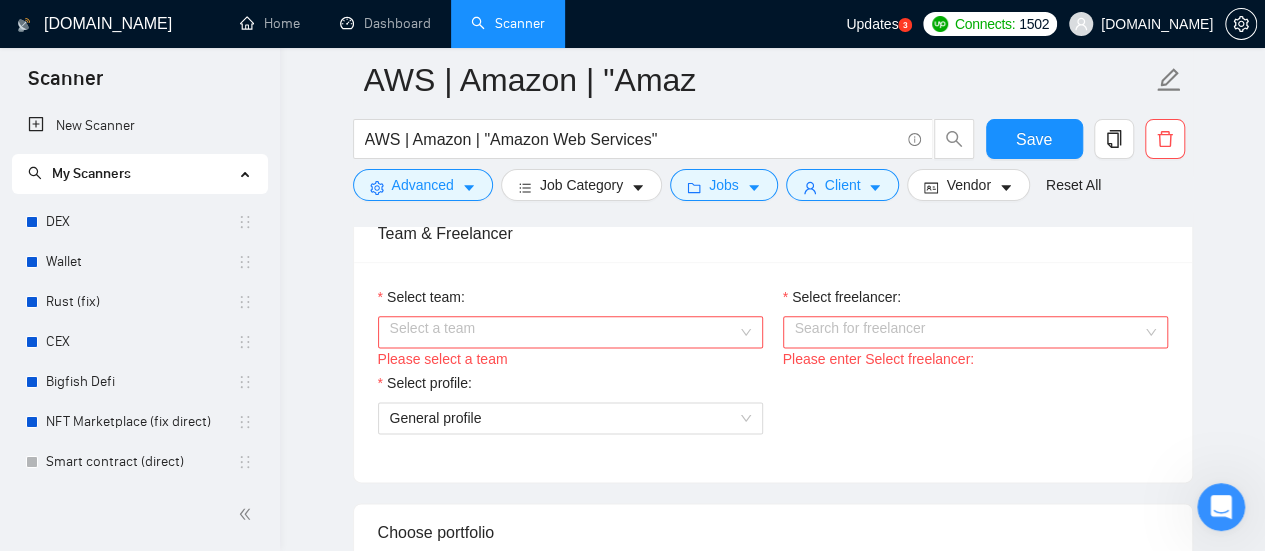 type on "[Write a personal greeting using the client's name or company name (if any is provided), in the local language of their country, using the client's time of the day! For the remaining cover letter, use English in conversational yet professional tone. Avoid generic phrases or cliches commonly found in such communications. Be straightforward and respectful, and remember to avoid sounding like a salesperson]
[Identify the client's biggest business pain that provoked them to post this job, hook into it with a provocative question first, and then explain how I (freelancer) can help them solve it too (not only the specific task in question). Make sure to show that I understand the client's needs and can deliver the results they are looking for. Make it 3-4 sentences.]" 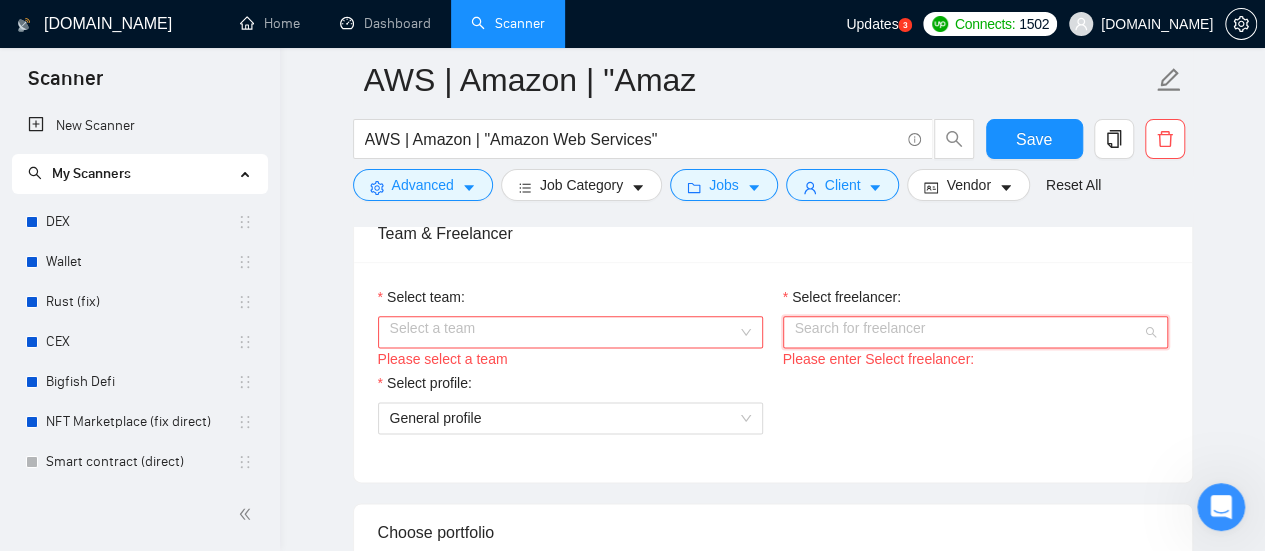click on "Select freelancer:" at bounding box center (968, 332) 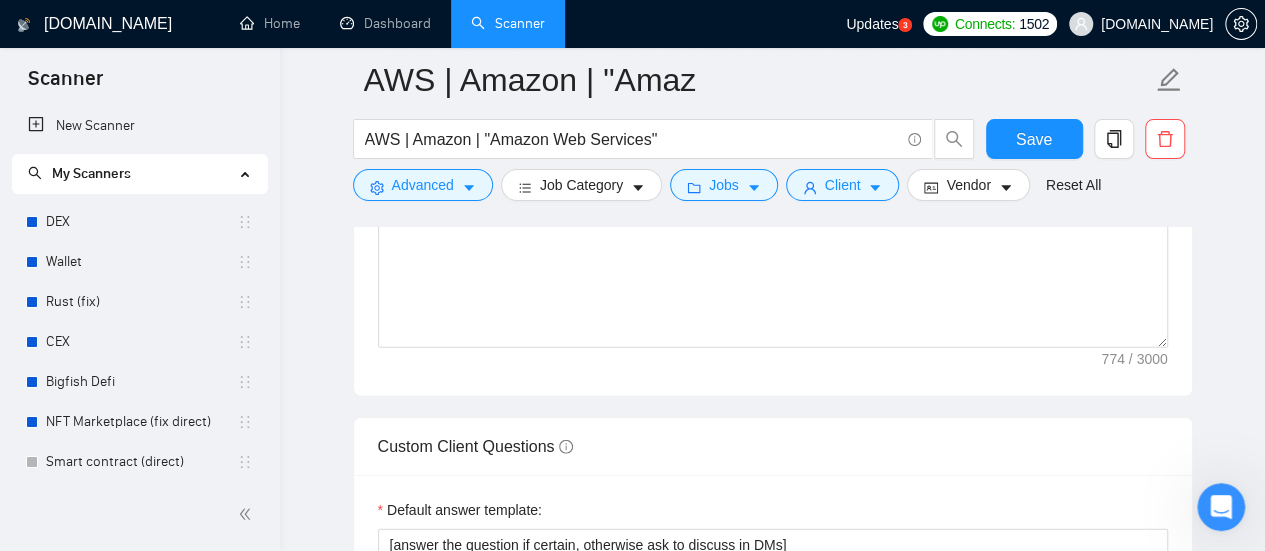 scroll, scrollTop: 2400, scrollLeft: 0, axis: vertical 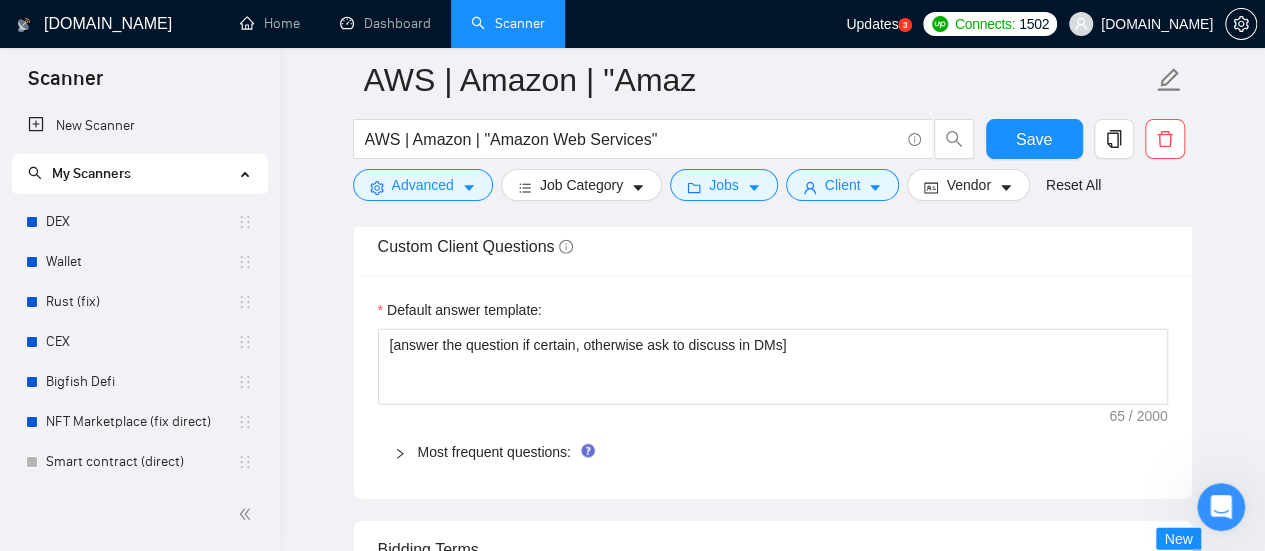 click on "Most frequent questions:" at bounding box center [785, 452] 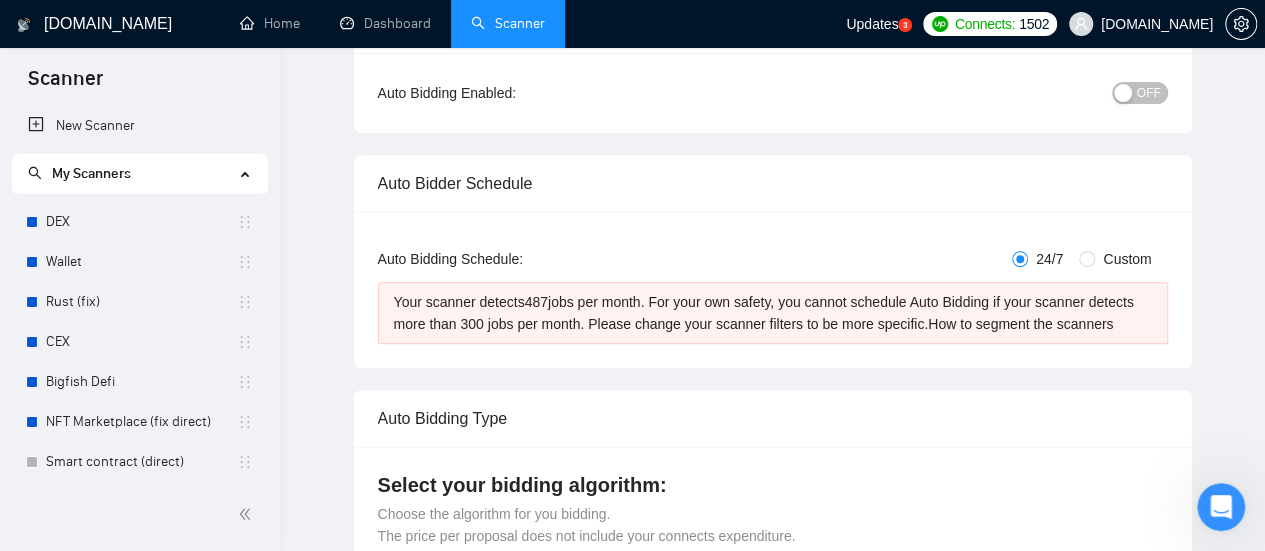 scroll, scrollTop: 0, scrollLeft: 0, axis: both 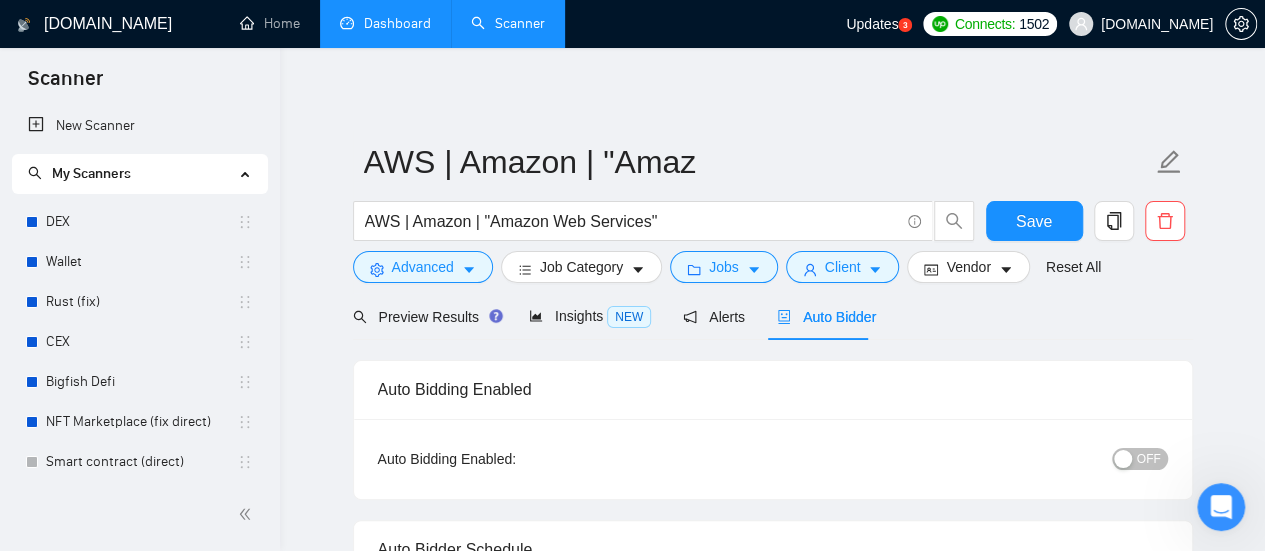 click on "Dashboard" at bounding box center (385, 23) 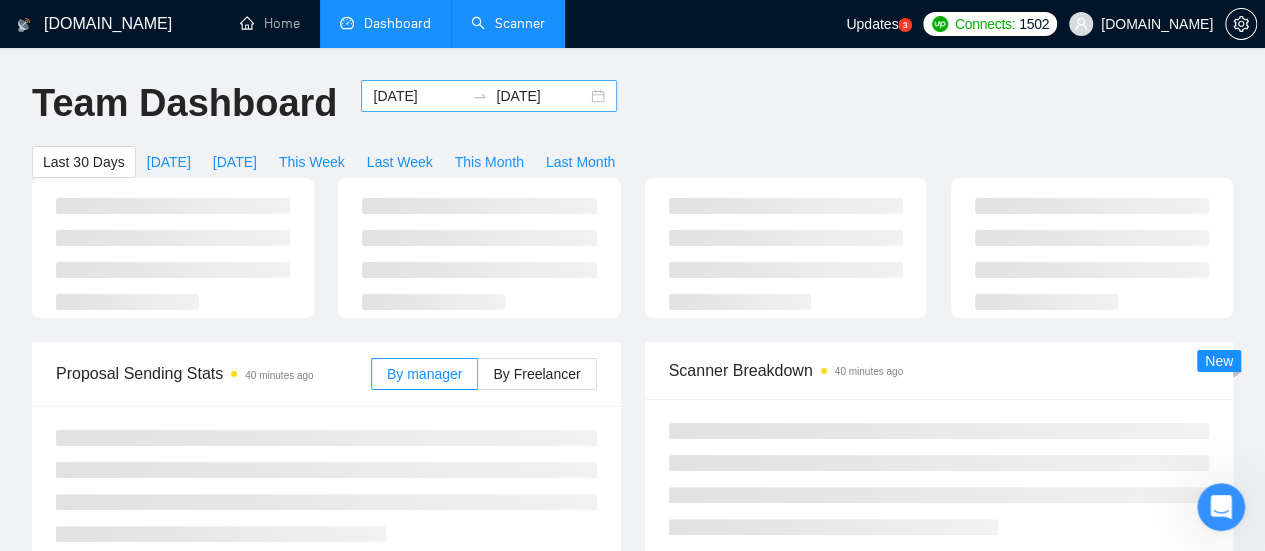 type on "[DATE]" 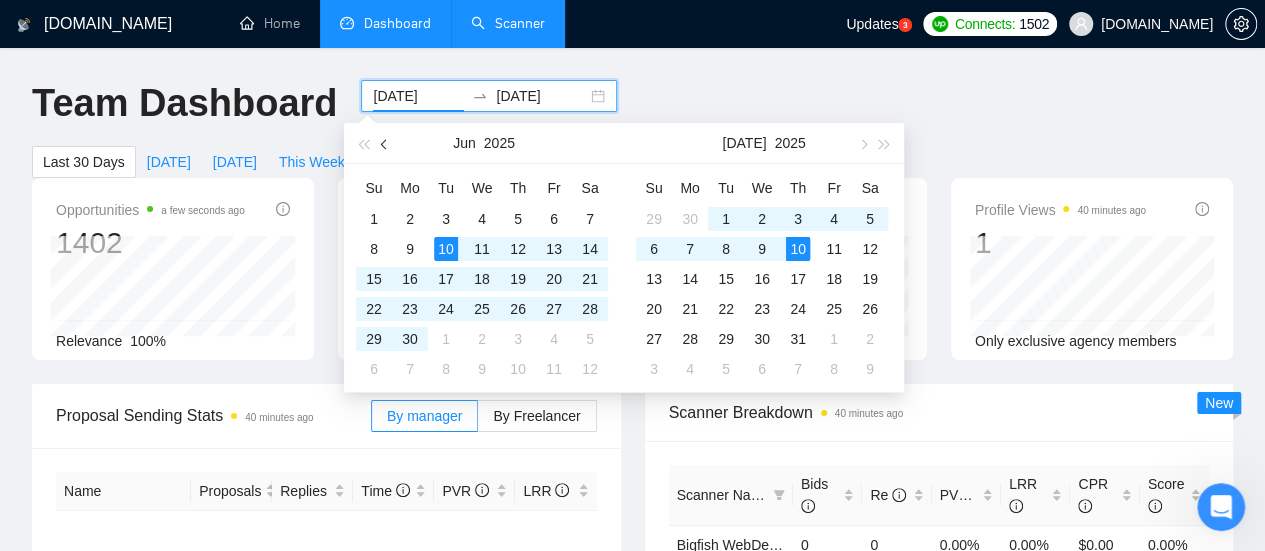 click at bounding box center [386, 144] 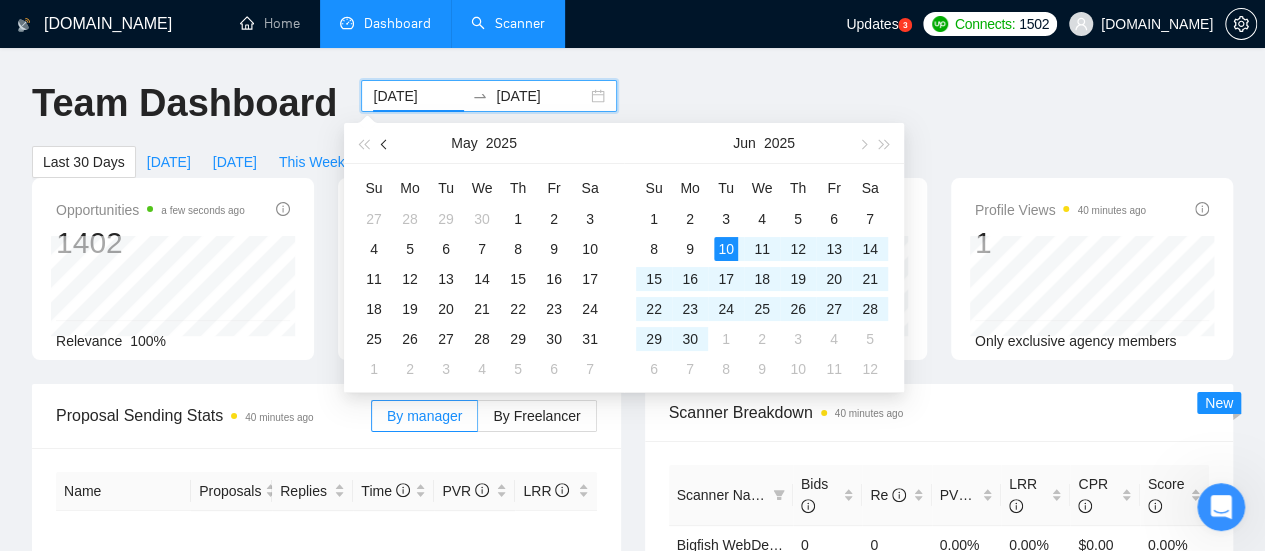 click at bounding box center (385, 143) 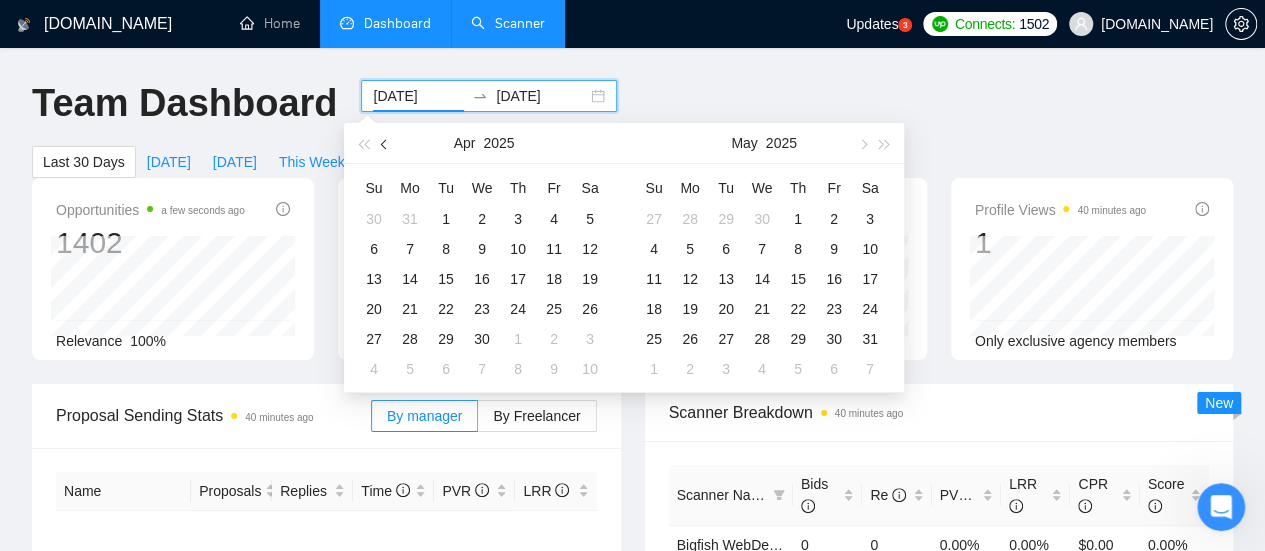 click at bounding box center (386, 144) 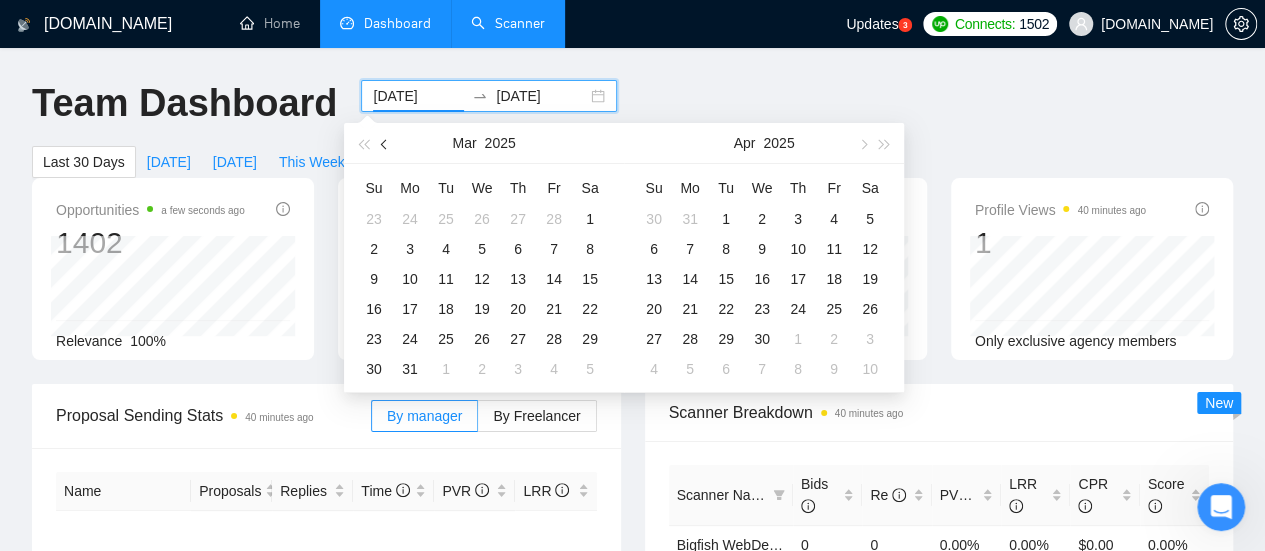 click at bounding box center (386, 144) 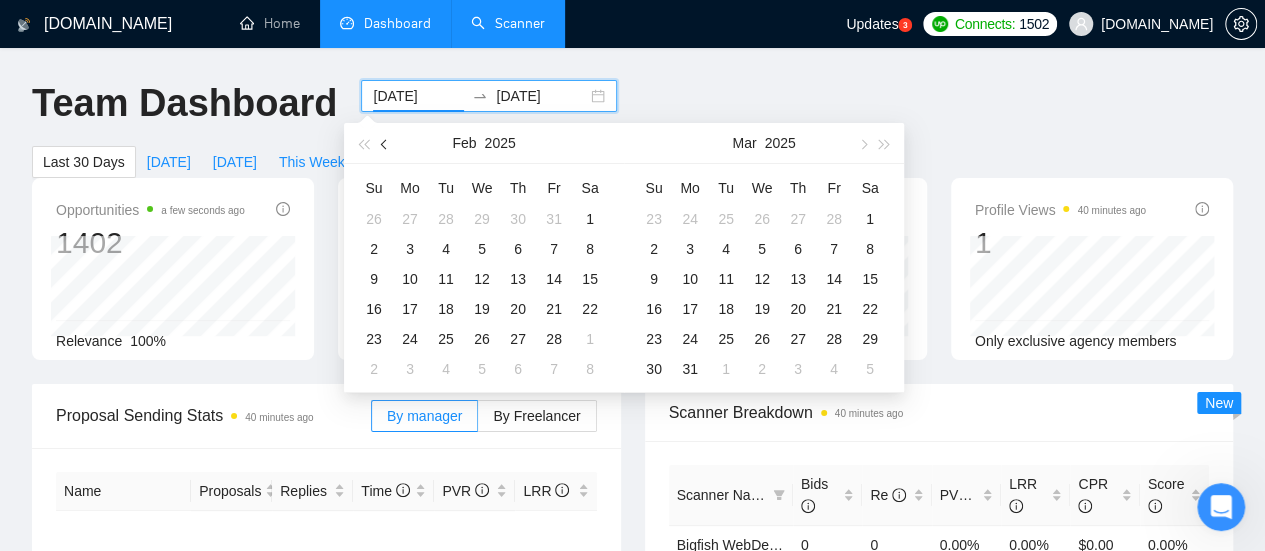 click at bounding box center [386, 144] 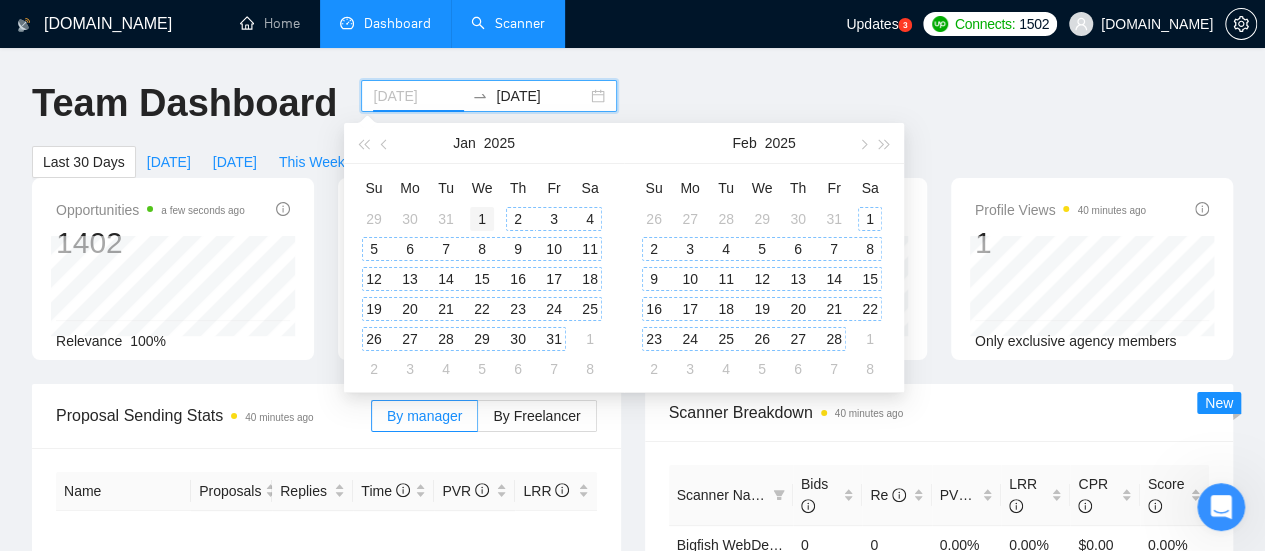 type on "[DATE]" 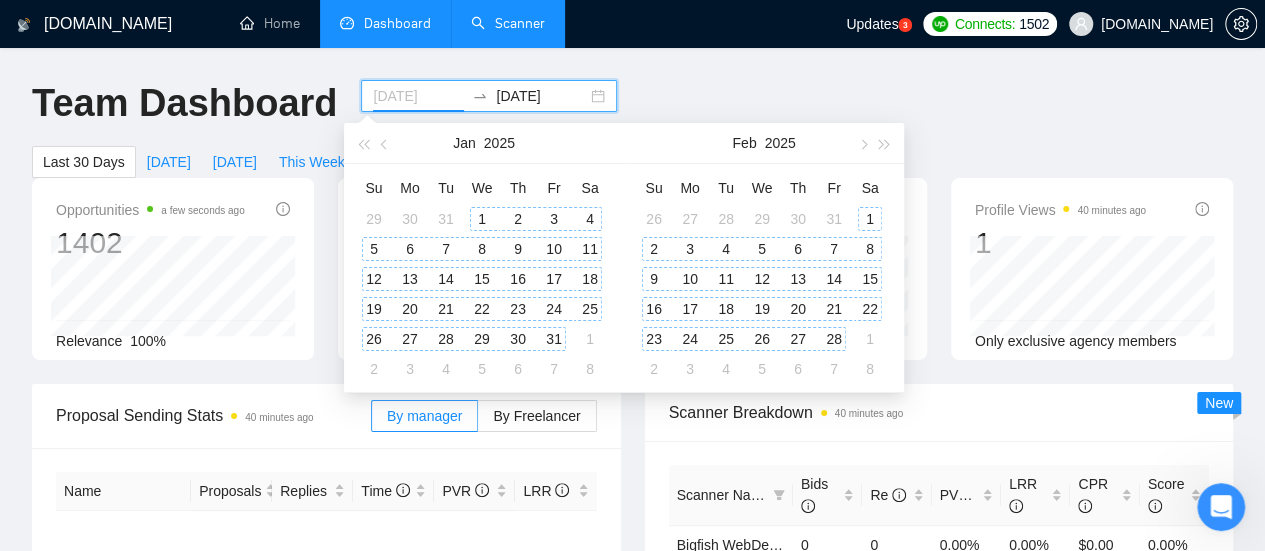 click on "1" at bounding box center (482, 219) 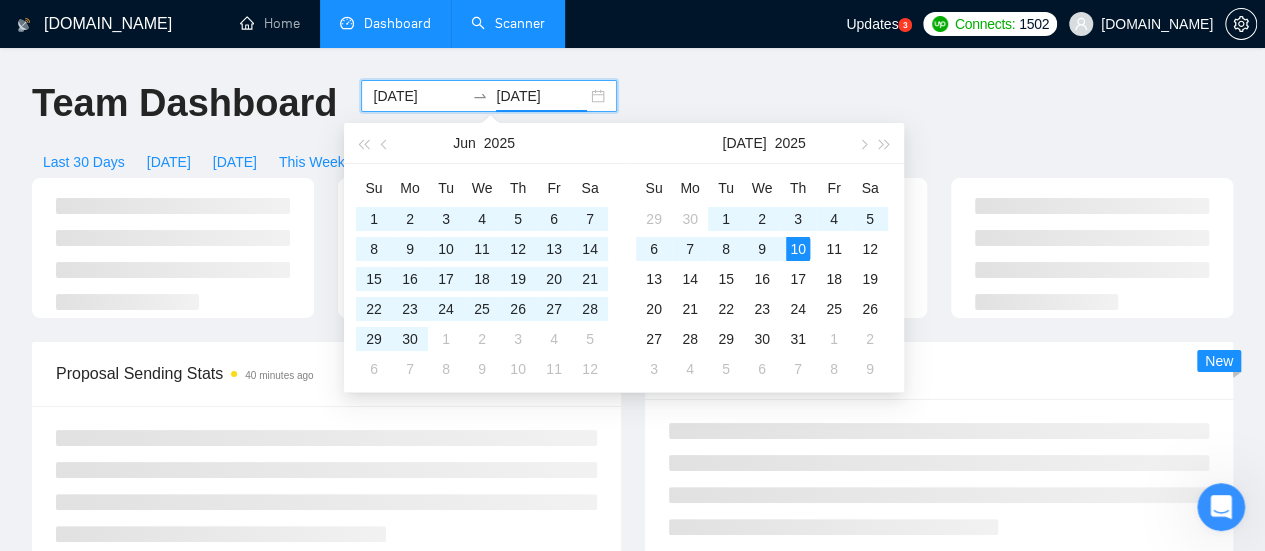 click on "[DATE]" at bounding box center [541, 96] 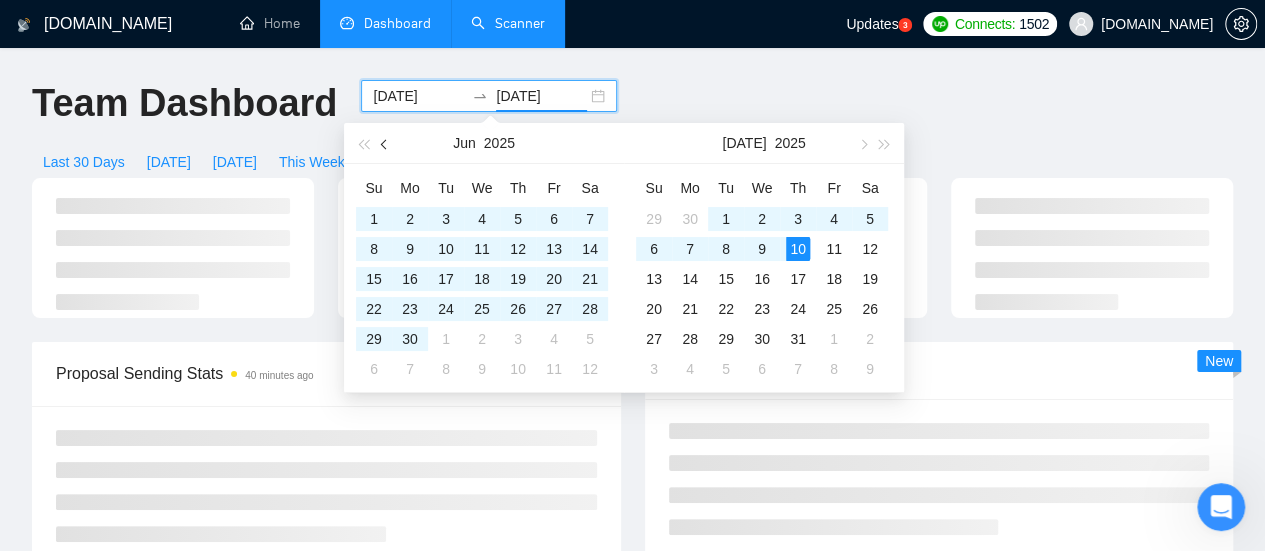 click at bounding box center [386, 144] 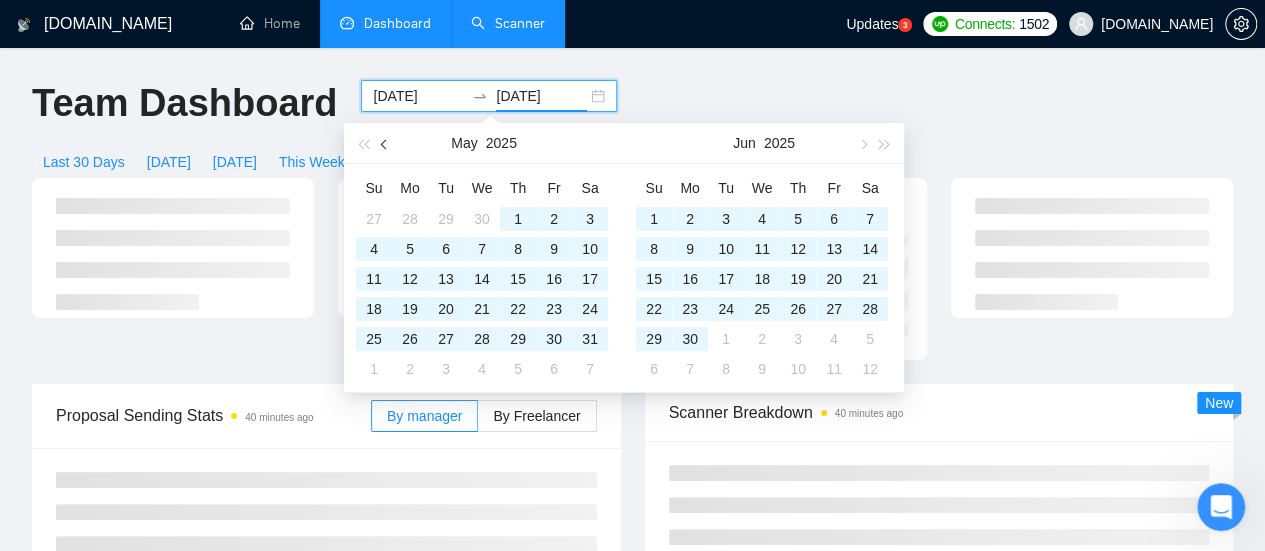 click at bounding box center (386, 144) 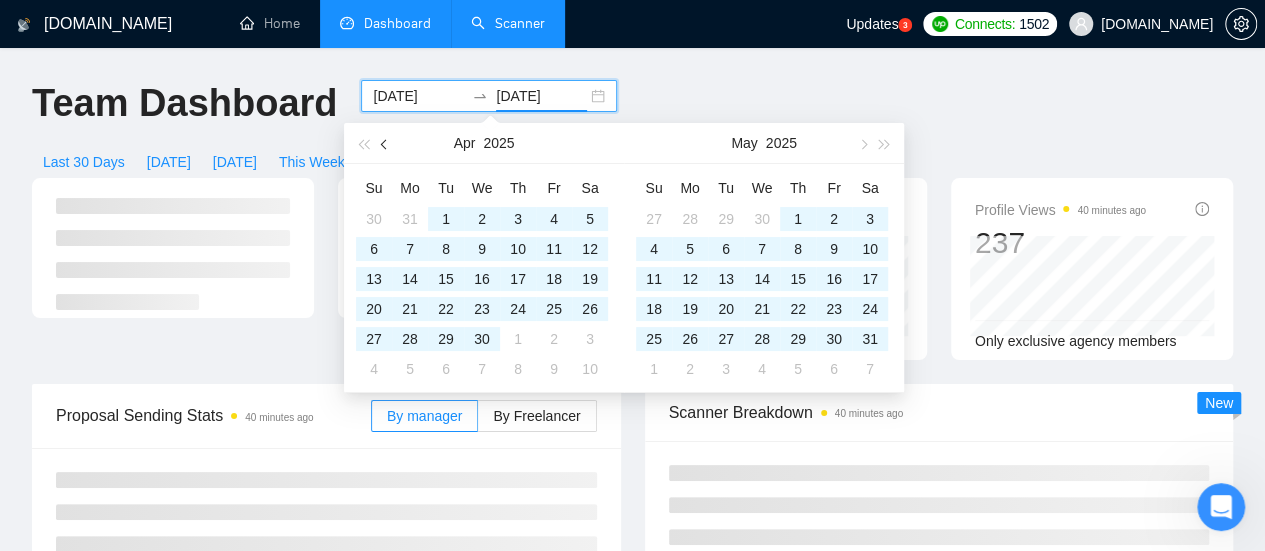 click at bounding box center [386, 144] 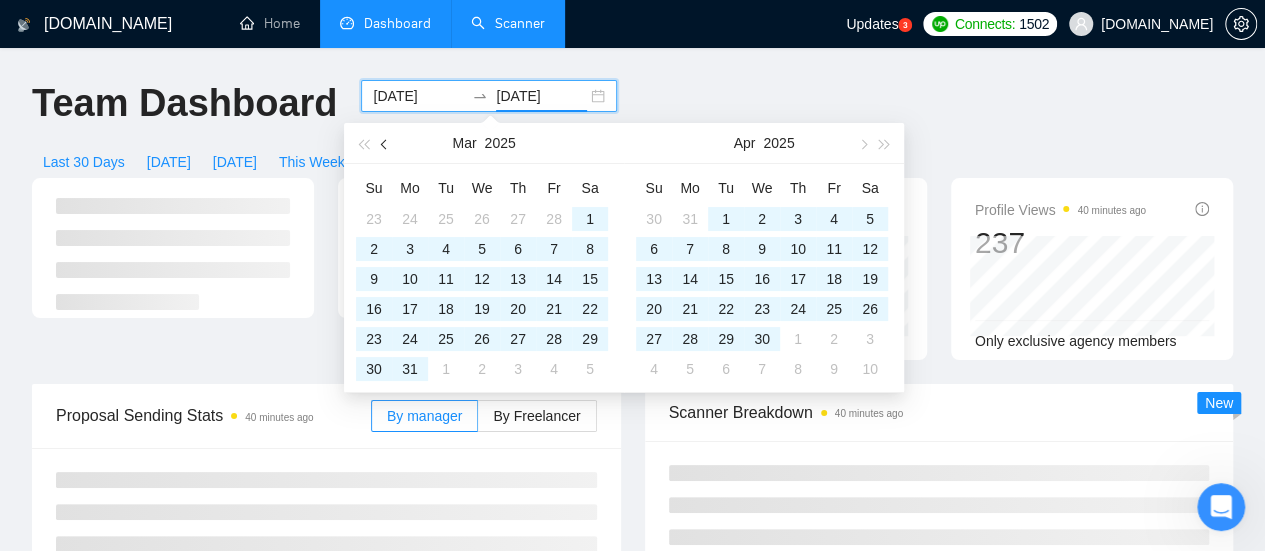 click at bounding box center (386, 144) 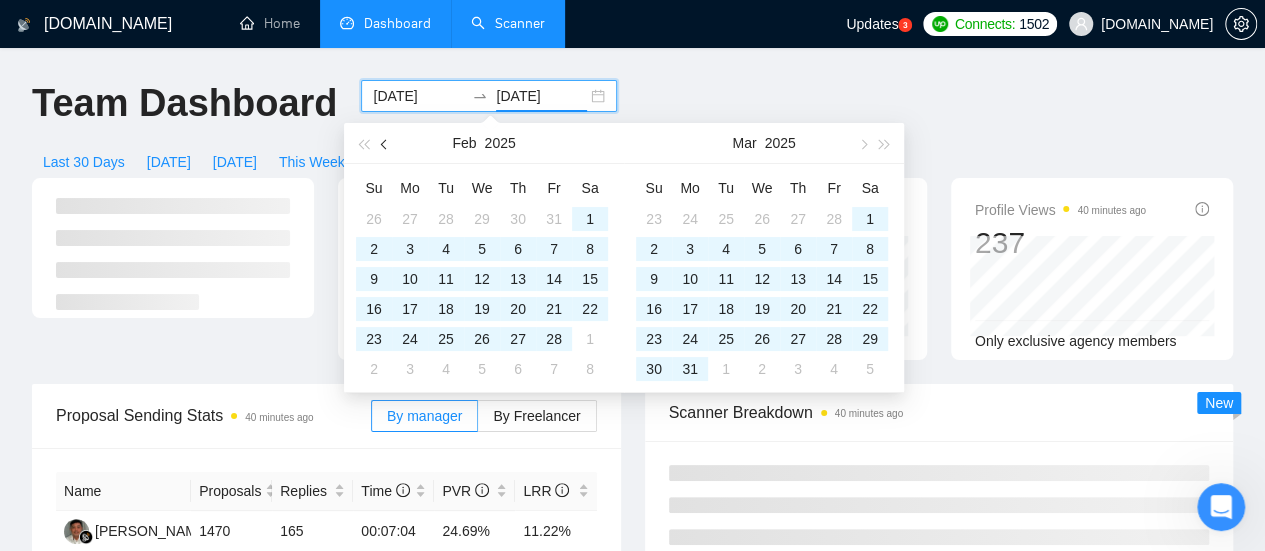 click at bounding box center (386, 144) 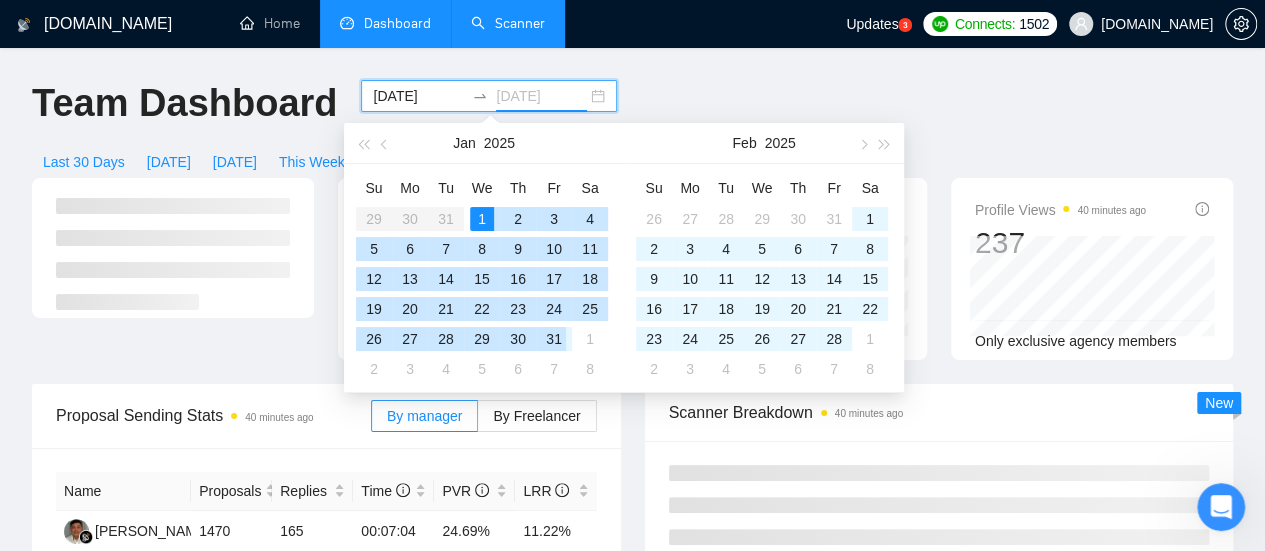 type on "[DATE]" 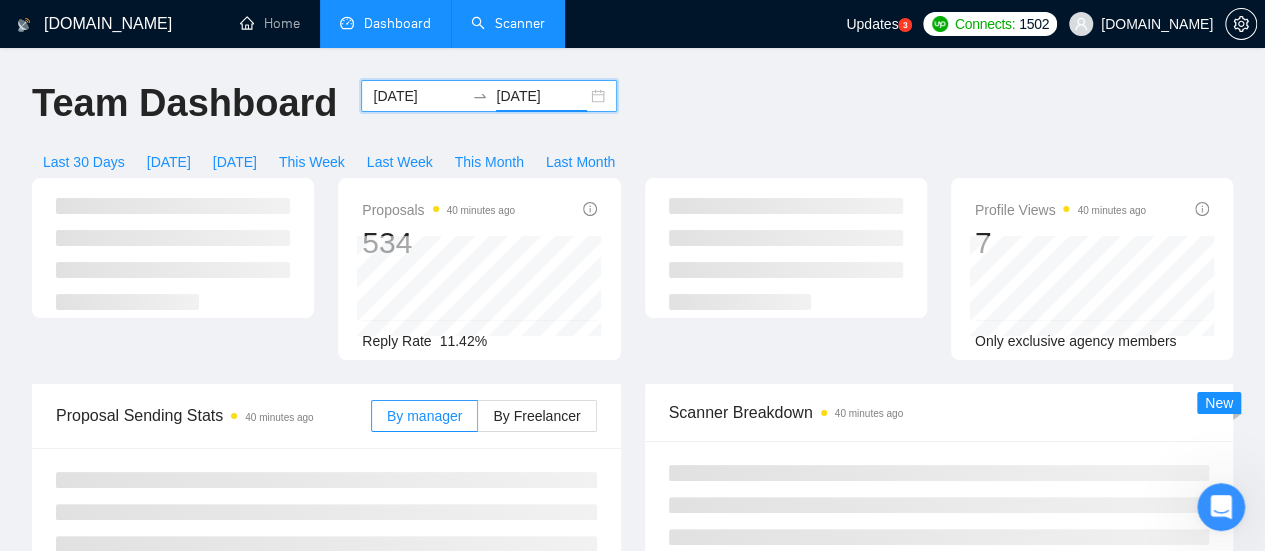 click on "[DOMAIN_NAME] Home Dashboard Scanner Updates
3
Connects: 1502 [DOMAIN_NAME] Team Dashboard [DATE] [DATE] Last 30 Days [DATE] [DATE] This Week Last Week This Month Last Month Proposals 40 minutes ago 534   Reply Rate 11.42% Profile Views 40 minutes ago 7   Only exclusive agency members Proposal Sending Stats 40 minutes ago By manager By Freelancer Scanner Breakdown 40 minutes ago New Proposals 40 minutes ago Date Title Manager Freelancer Status               [DATE] 12:54 AI Chatbot Integration for CRM System [PERSON_NAME] Removed Account [DATE] 11:49 Expert Node.js Developer Needed for Project [PERSON_NAME] Removed Account [DATE] 09:35 AI-Powered Real Estate Tech Platform Development [PERSON_NAME] [DATE] 05:59 FileMaker Developer Needed for Consultation and Lifecycle Assistance [PERSON_NAME] Removed Account [DATE] 03:55 Android Developer Needed for Foreground Service Implementation [GEOGRAPHIC_DATA][PERSON_NAME]" at bounding box center (632, 711) 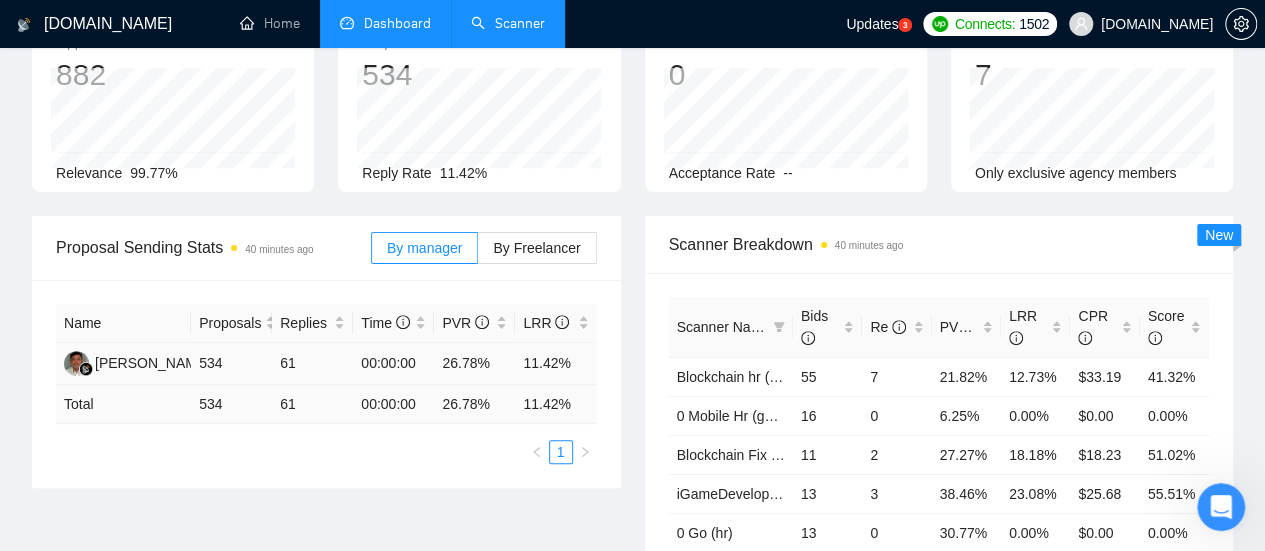 scroll, scrollTop: 200, scrollLeft: 0, axis: vertical 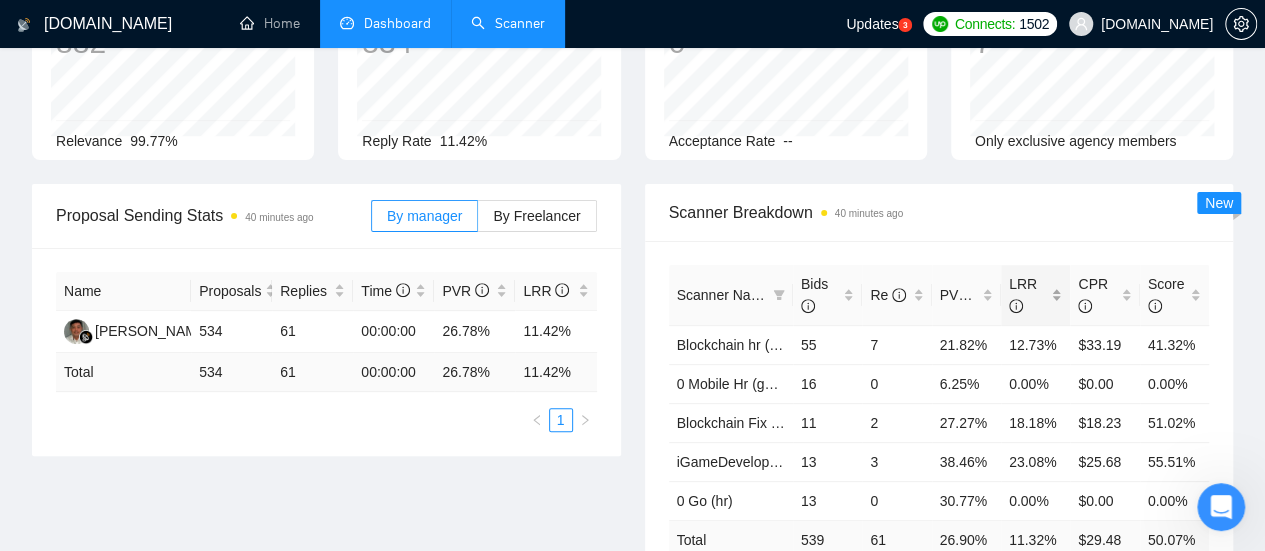 click on "LRR" at bounding box center [1028, 295] 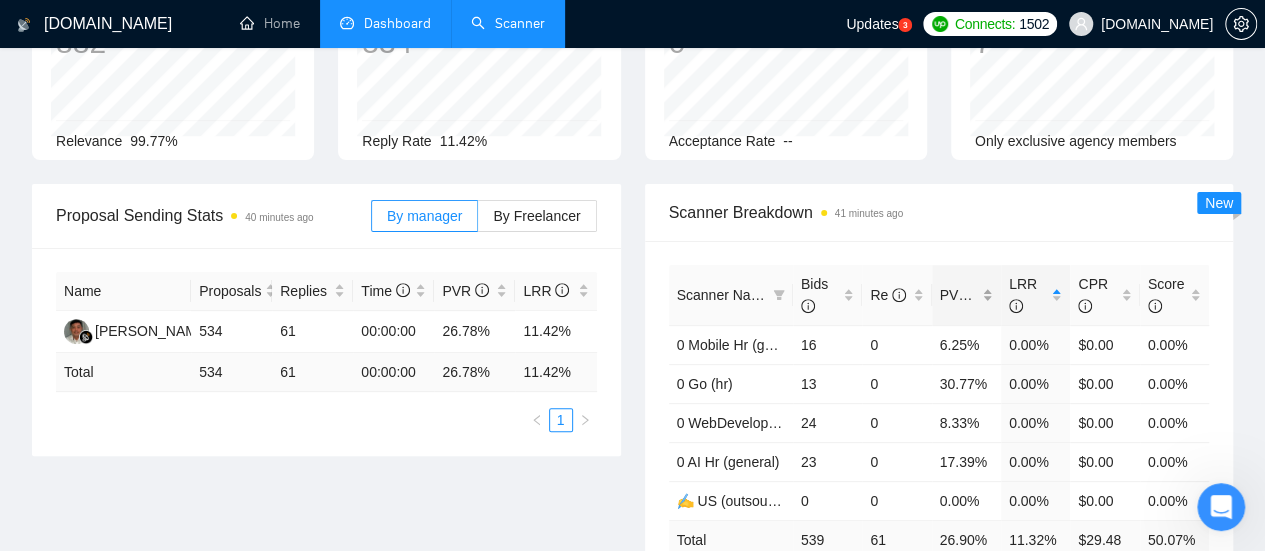 click on "PVR" at bounding box center (966, 295) 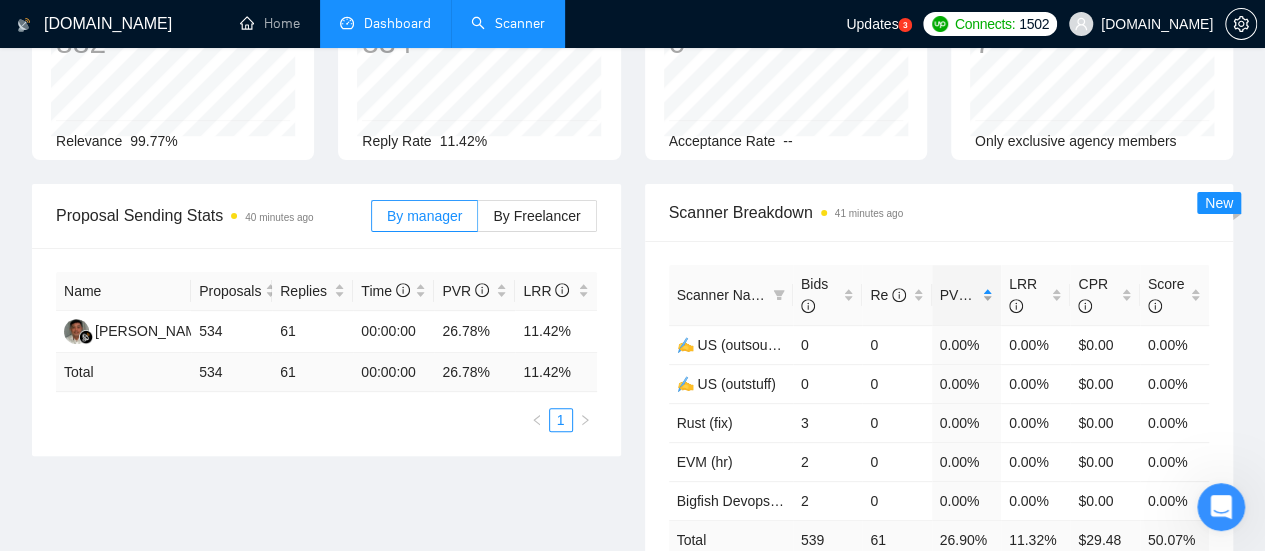 click on "PVR" at bounding box center (966, 295) 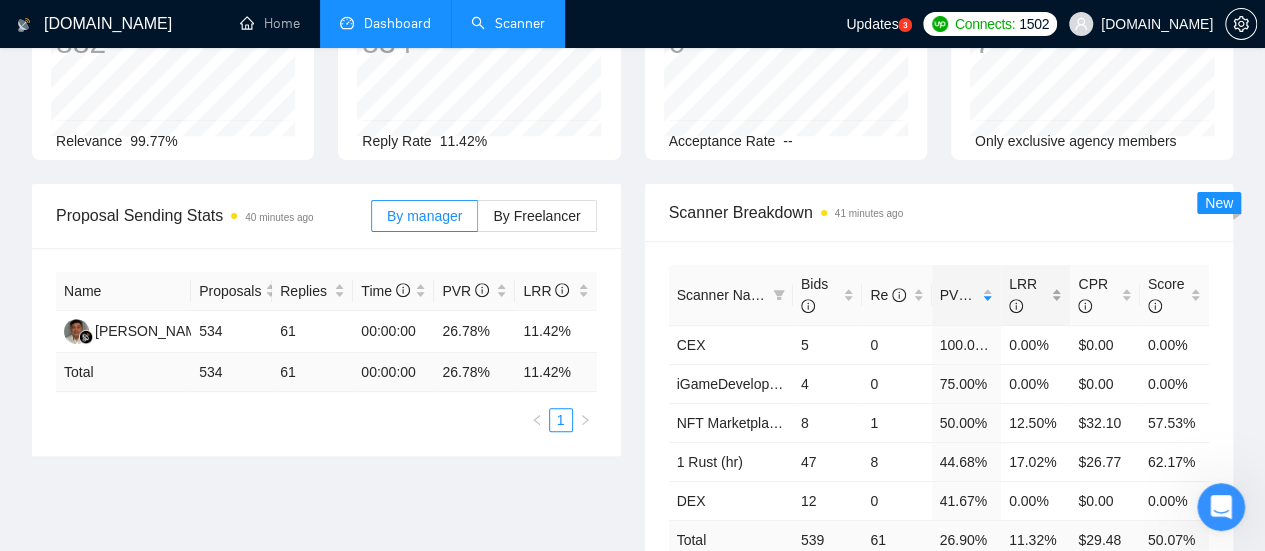 click on "LRR" at bounding box center [1028, 295] 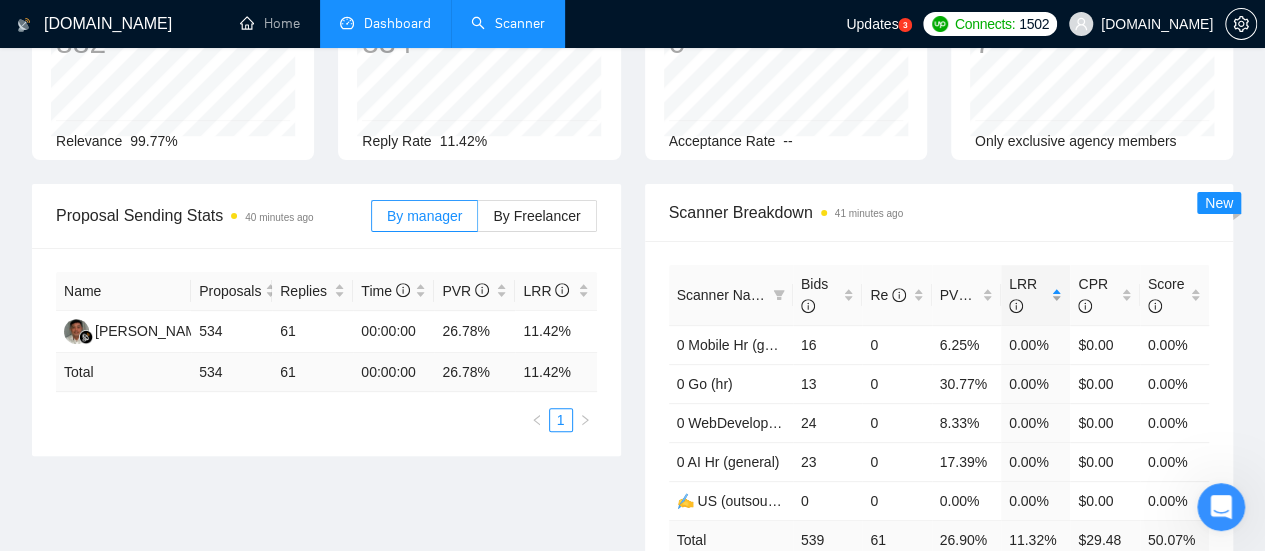 click on "LRR" at bounding box center [1028, 295] 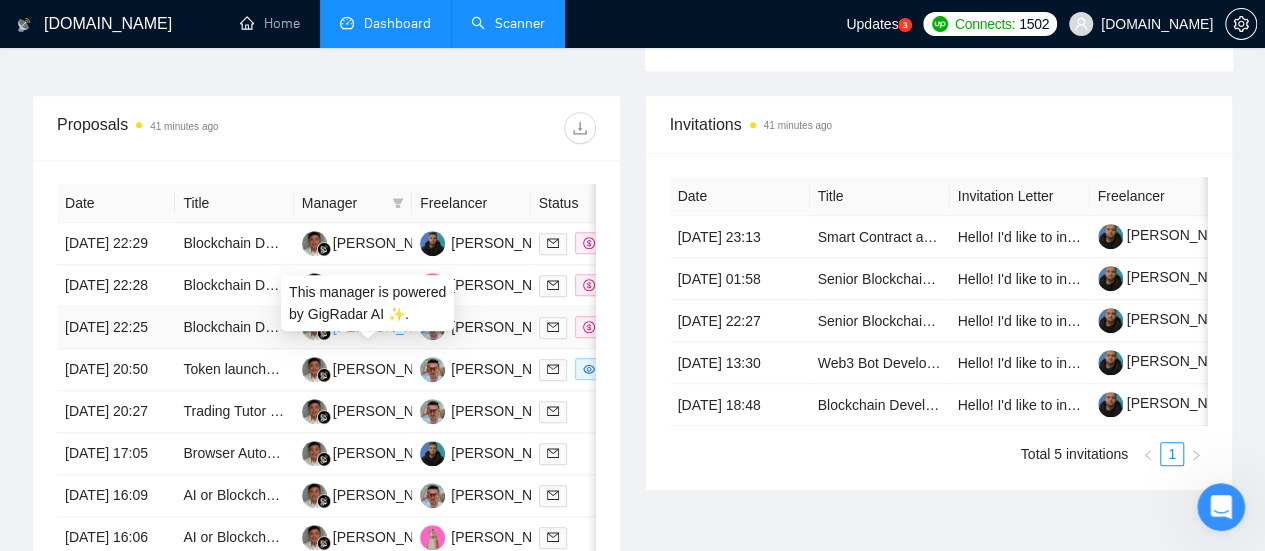 scroll, scrollTop: 953, scrollLeft: 0, axis: vertical 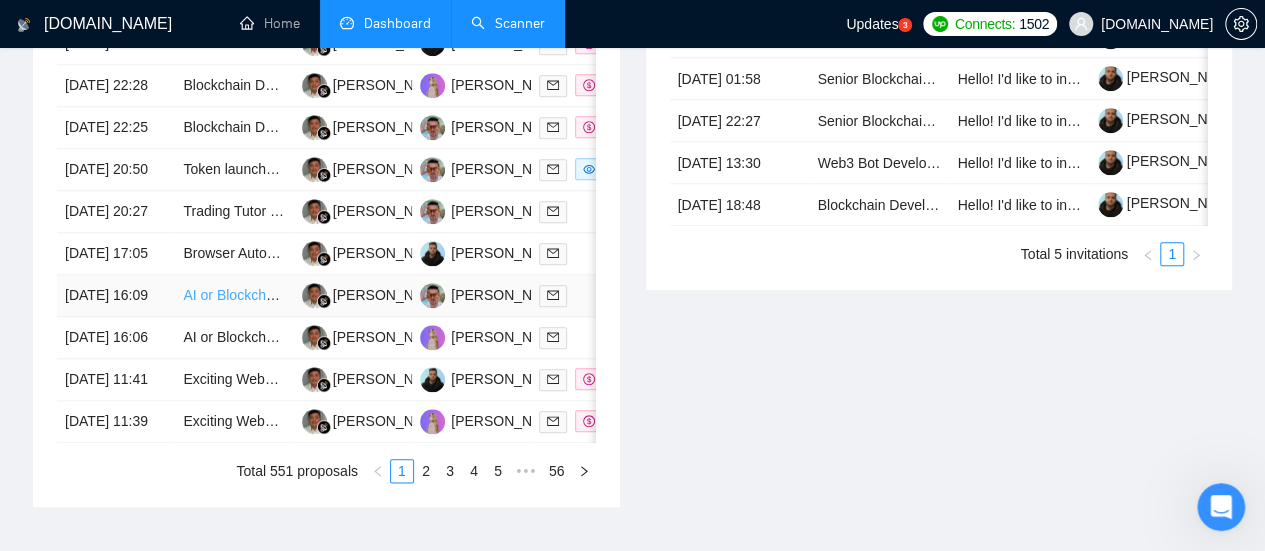 click on "AI or Blockchain Specialist" at bounding box center [265, 295] 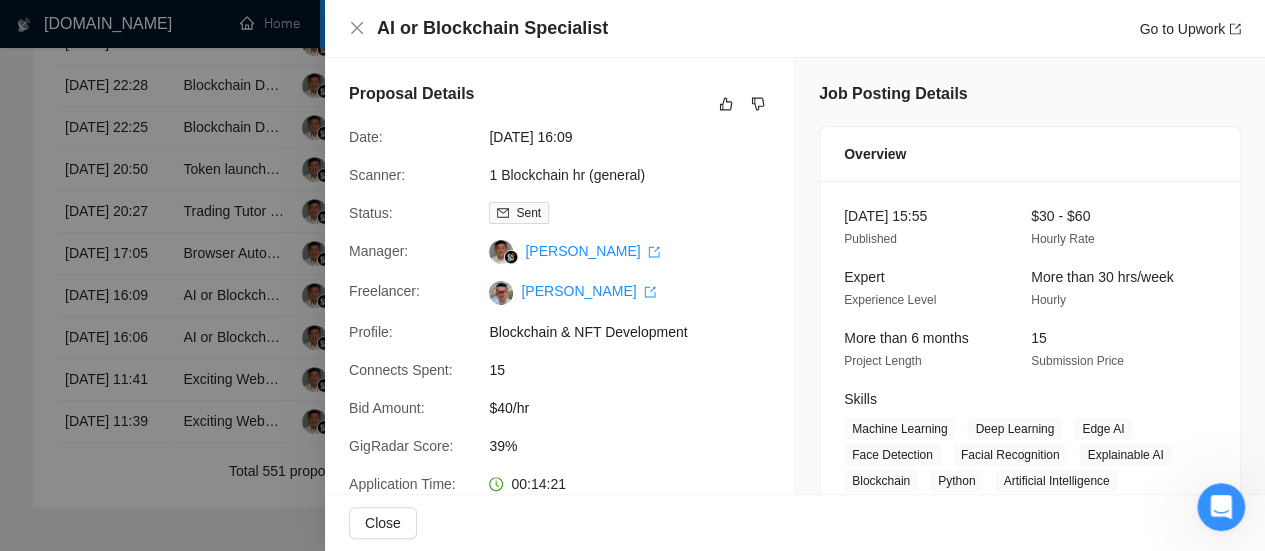 scroll, scrollTop: 100, scrollLeft: 0, axis: vertical 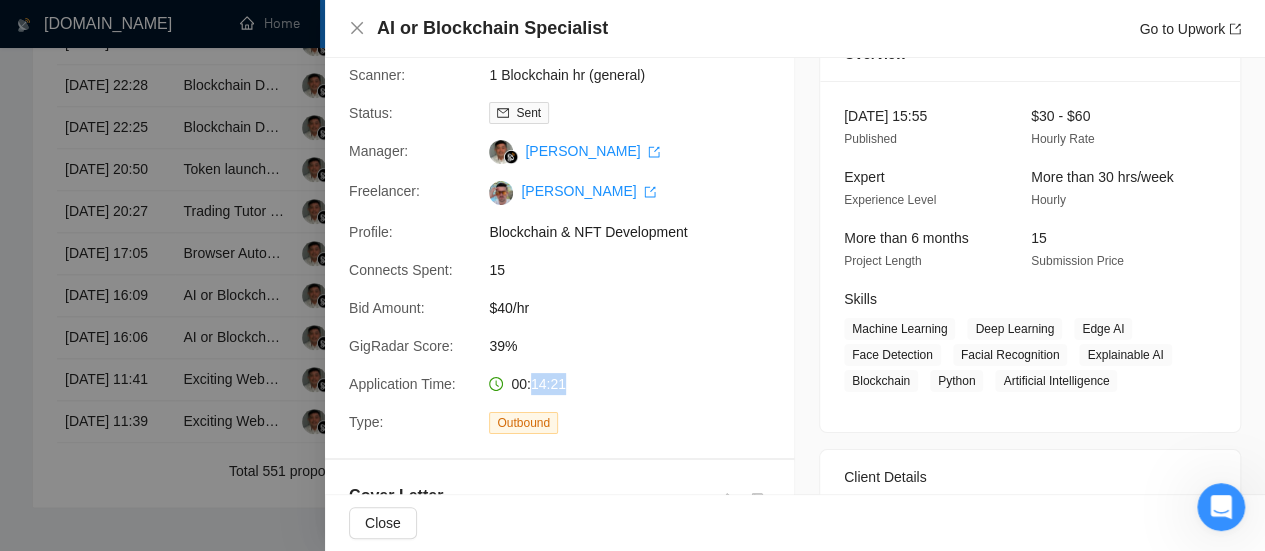 drag, startPoint x: 528, startPoint y: 388, endPoint x: 571, endPoint y: 382, distance: 43.416588 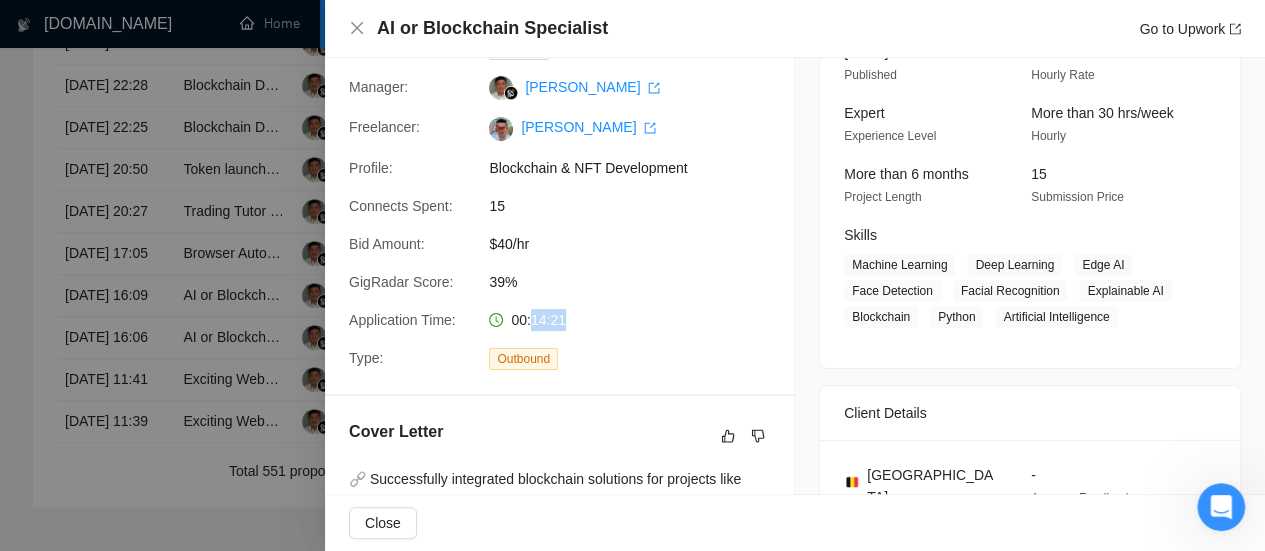 scroll, scrollTop: 0, scrollLeft: 0, axis: both 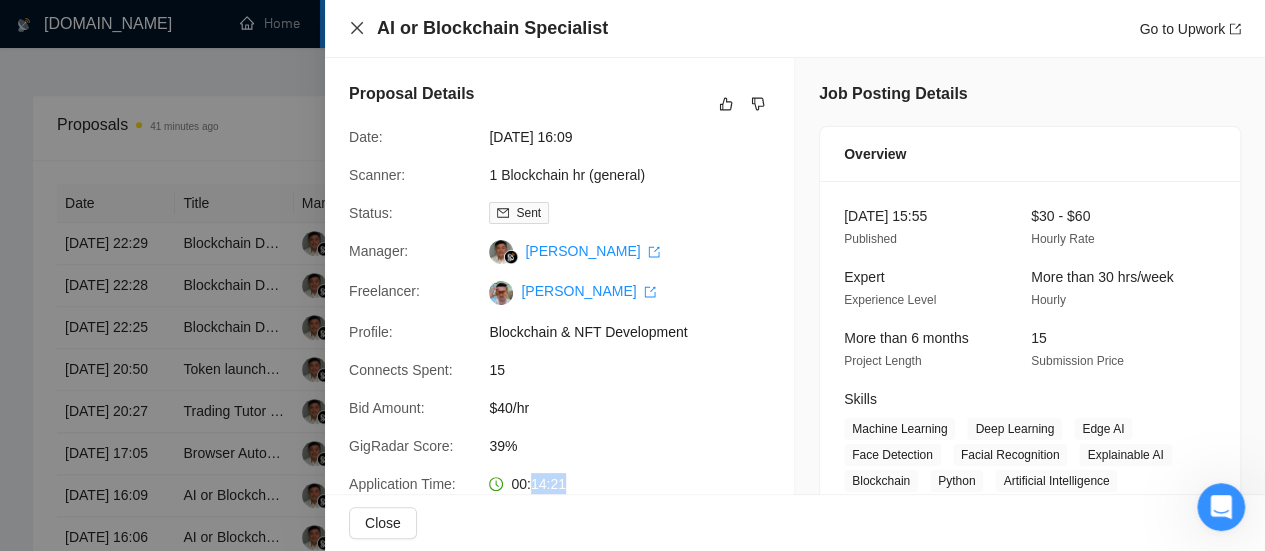 click 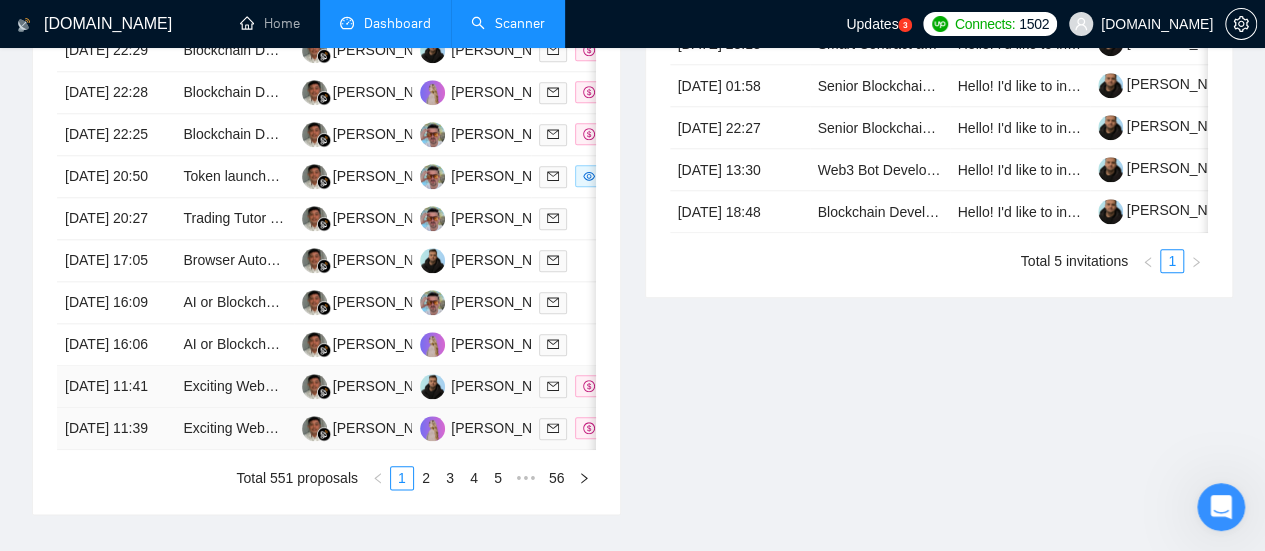 scroll, scrollTop: 1053, scrollLeft: 0, axis: vertical 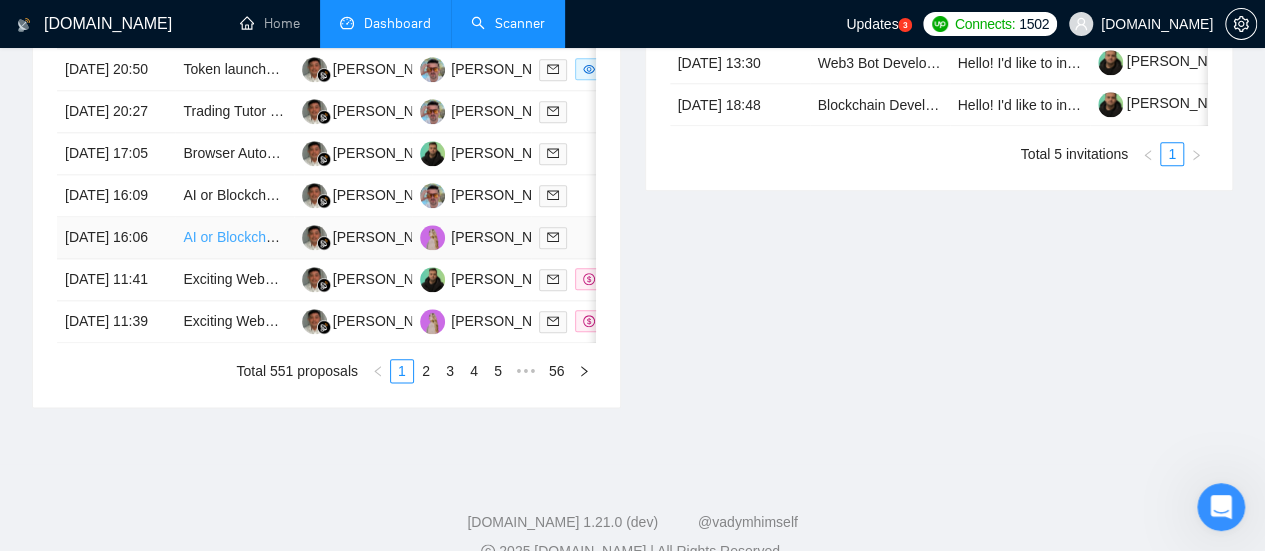 click on "AI or Blockchain Specialist" at bounding box center [265, 237] 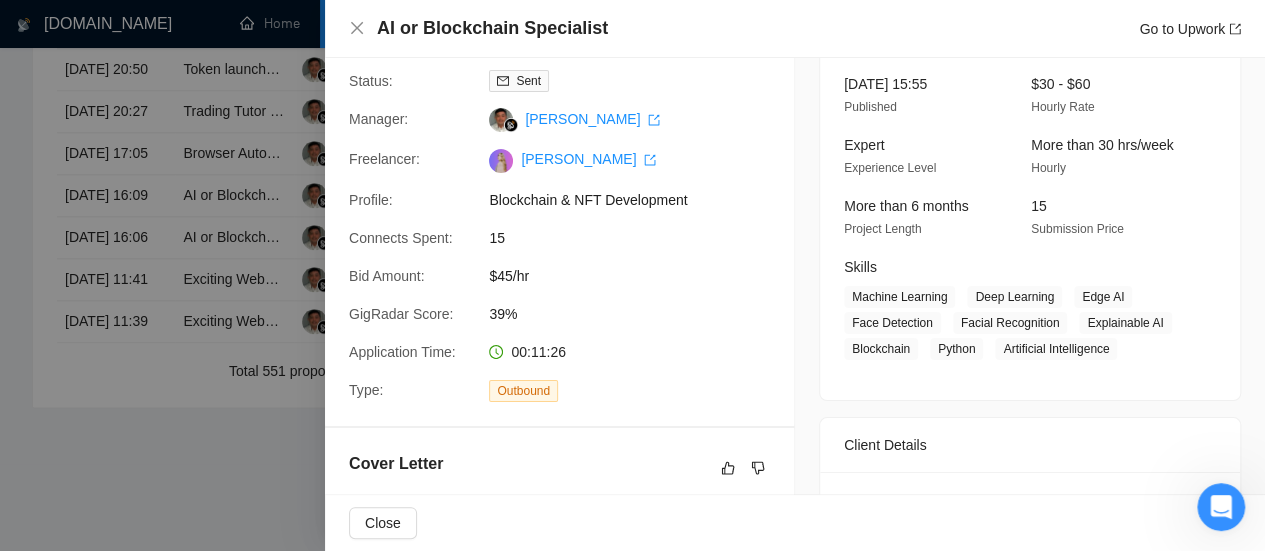 scroll, scrollTop: 200, scrollLeft: 0, axis: vertical 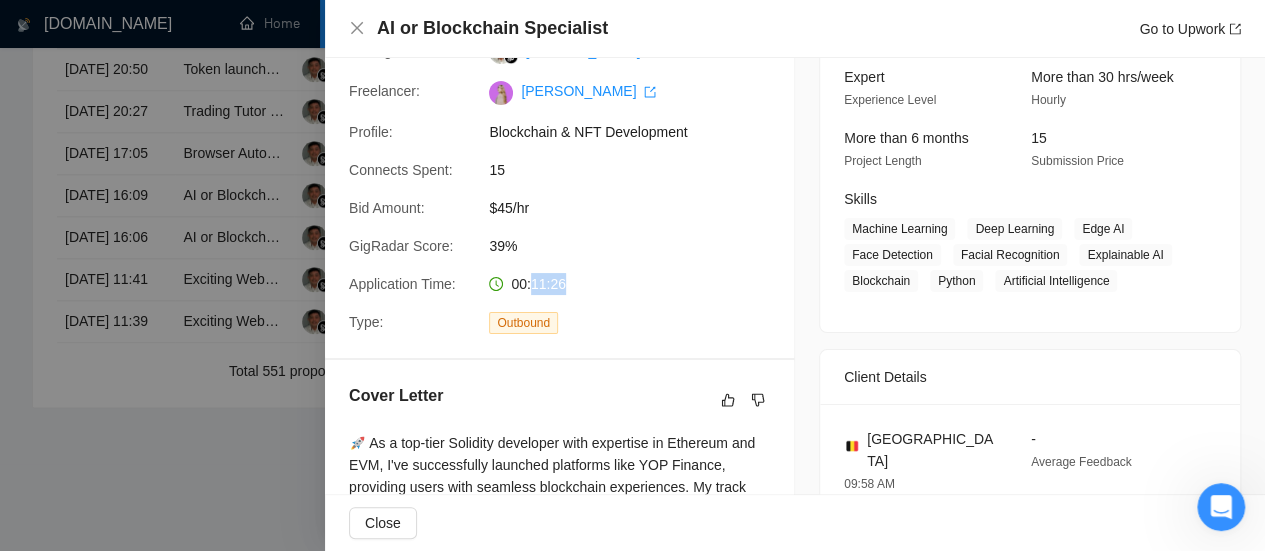 drag, startPoint x: 526, startPoint y: 284, endPoint x: 572, endPoint y: 286, distance: 46.043457 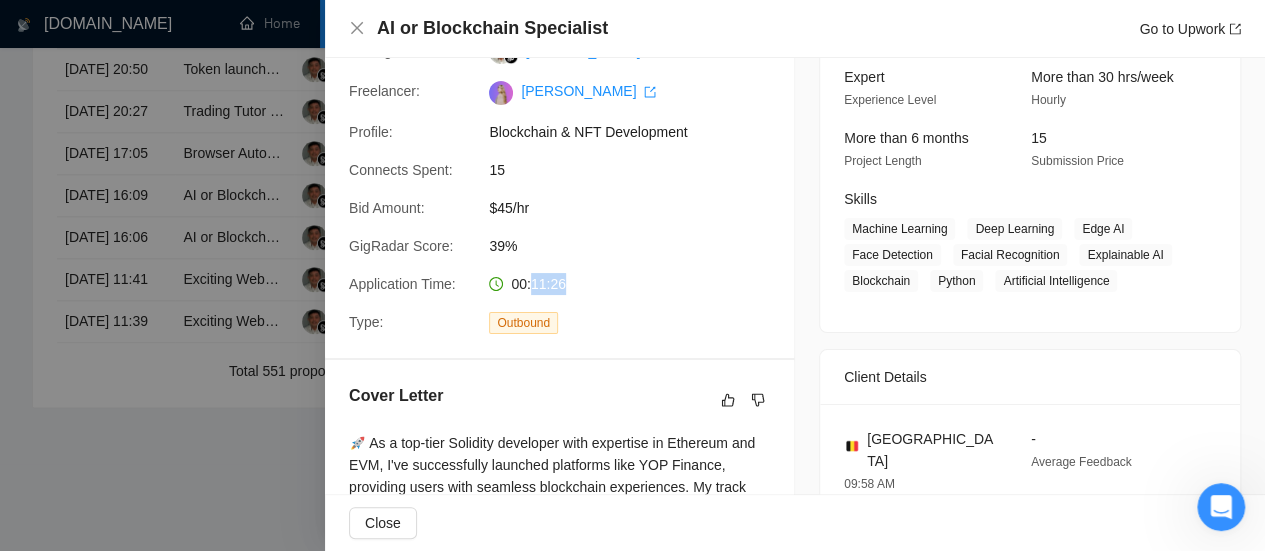 click on "00:11:26" at bounding box center (586, 284) 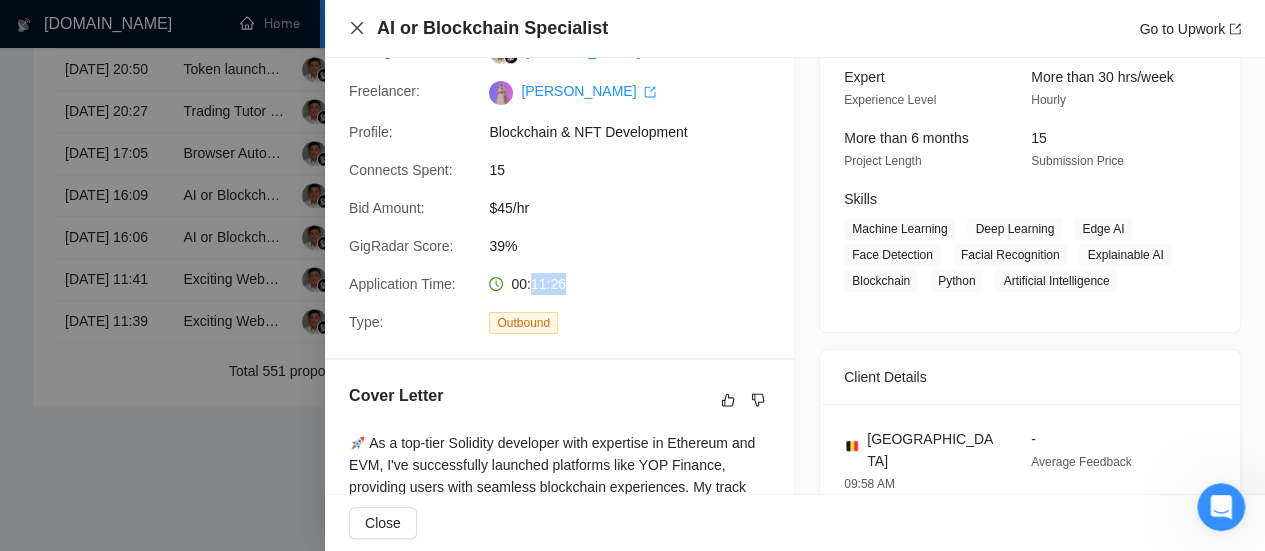 click 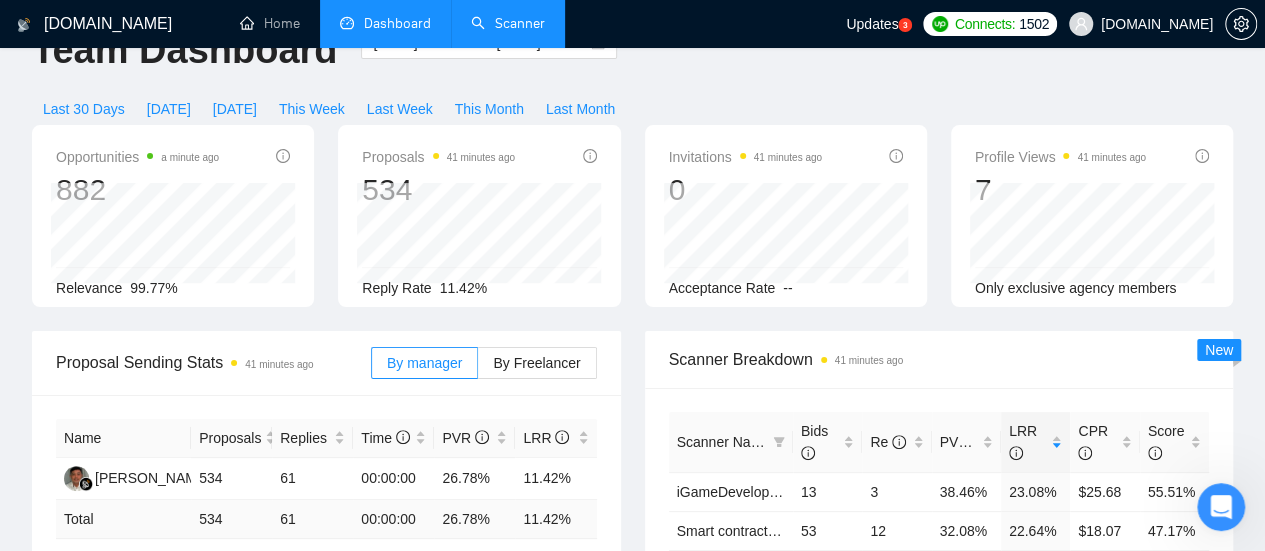 scroll, scrollTop: 0, scrollLeft: 0, axis: both 